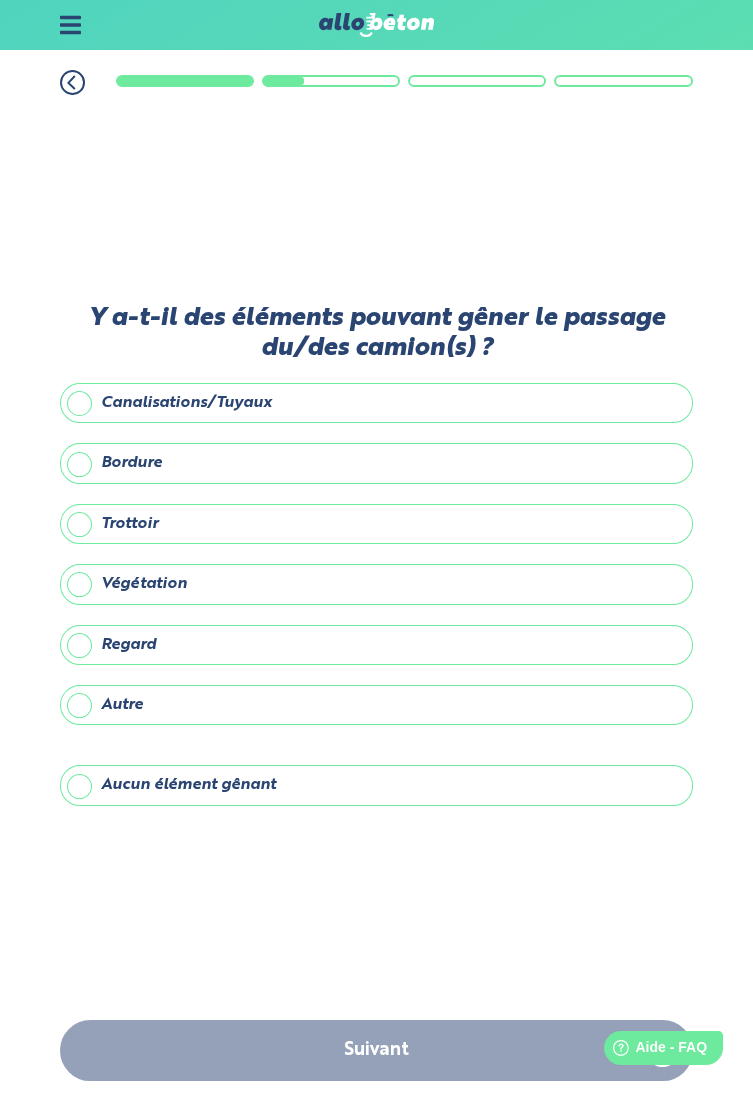 scroll, scrollTop: 0, scrollLeft: 0, axis: both 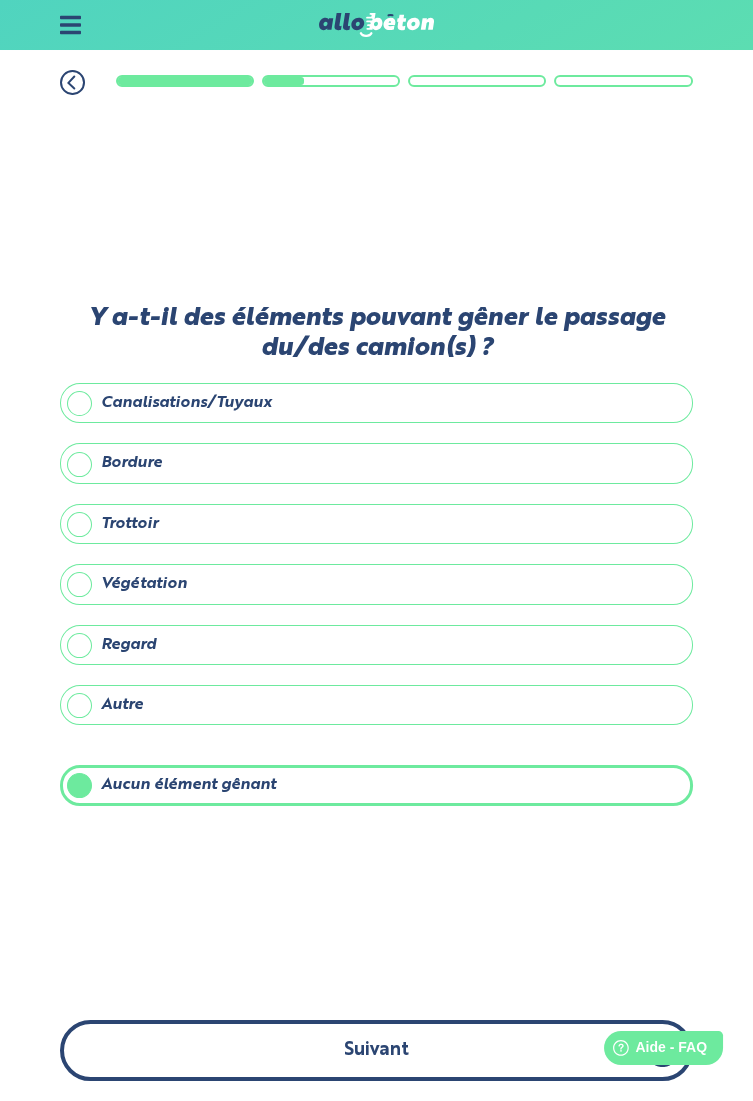 click on "Suivant" at bounding box center (376, 1050) 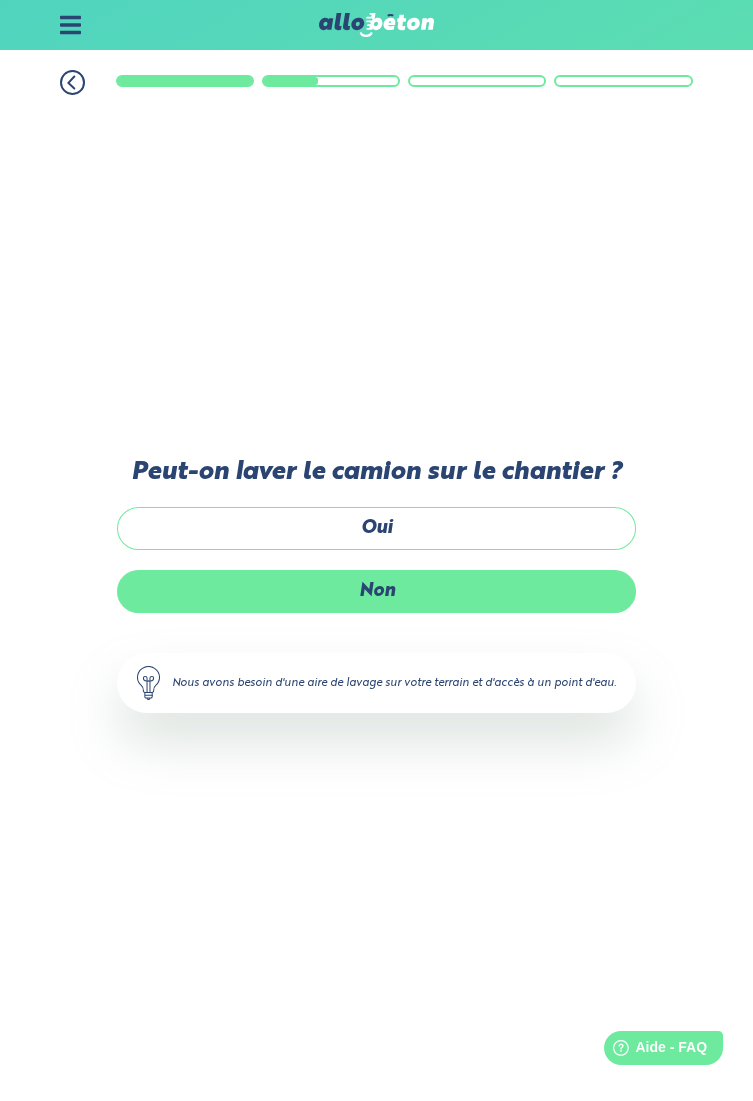 click on "Non" at bounding box center [376, 591] 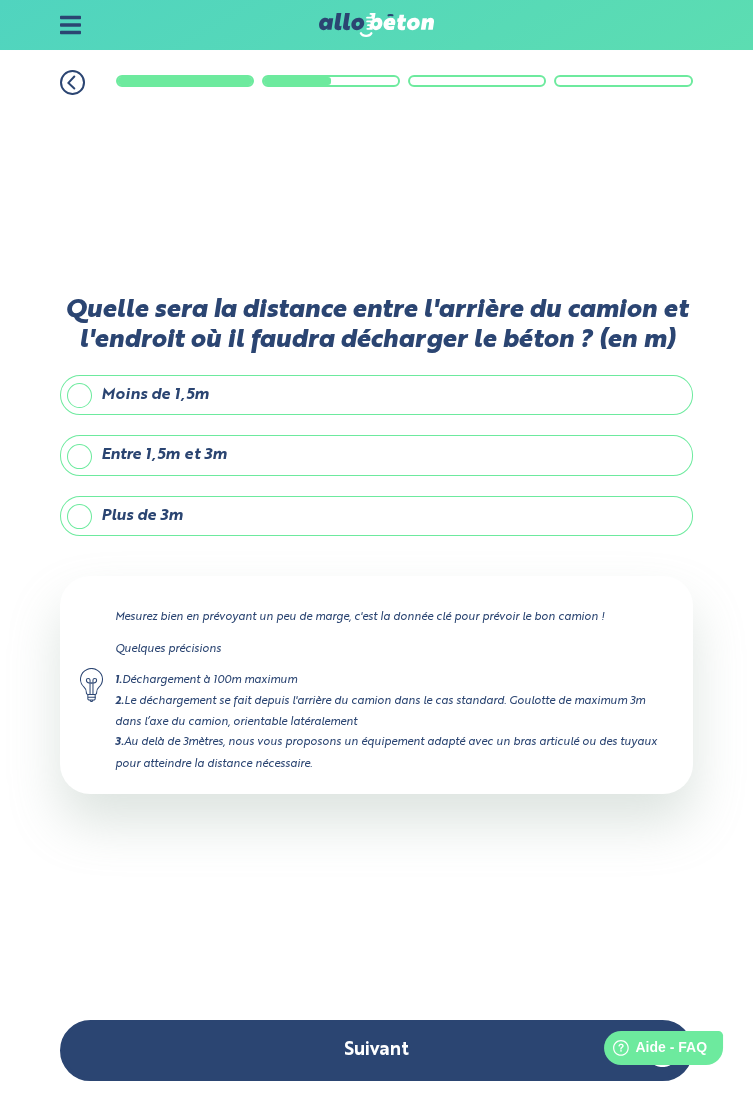 click on "Moins de 1,5m" at bounding box center (376, 395) 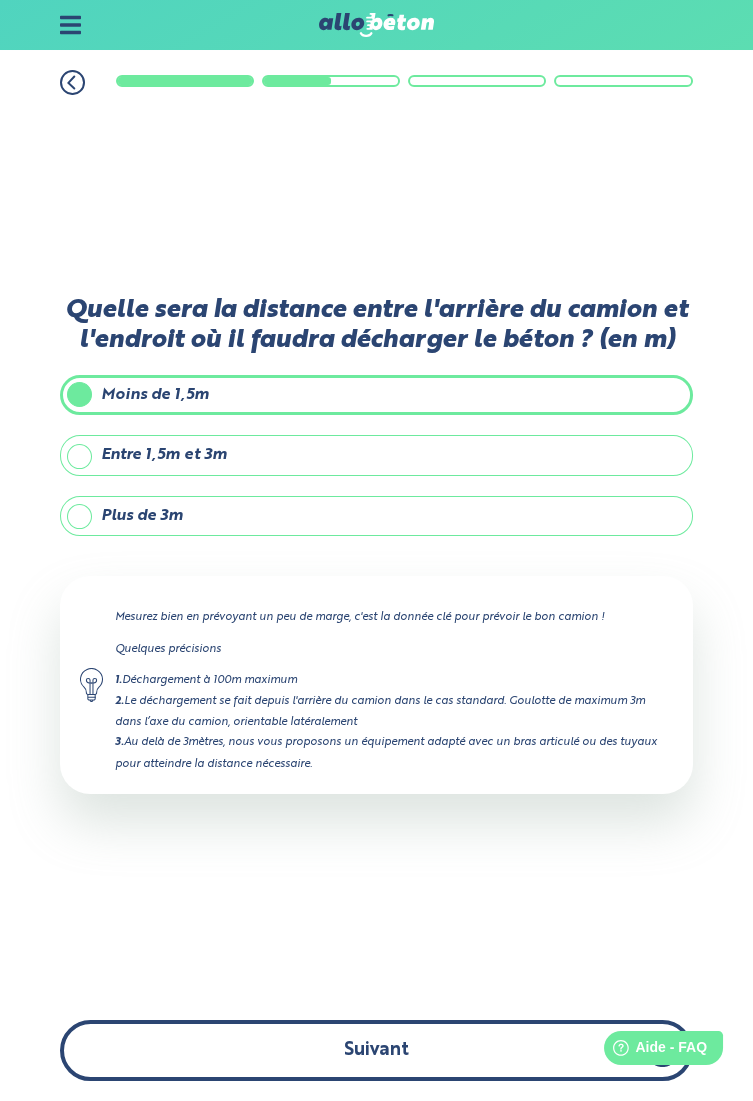 click on "Suivant" at bounding box center (376, 1050) 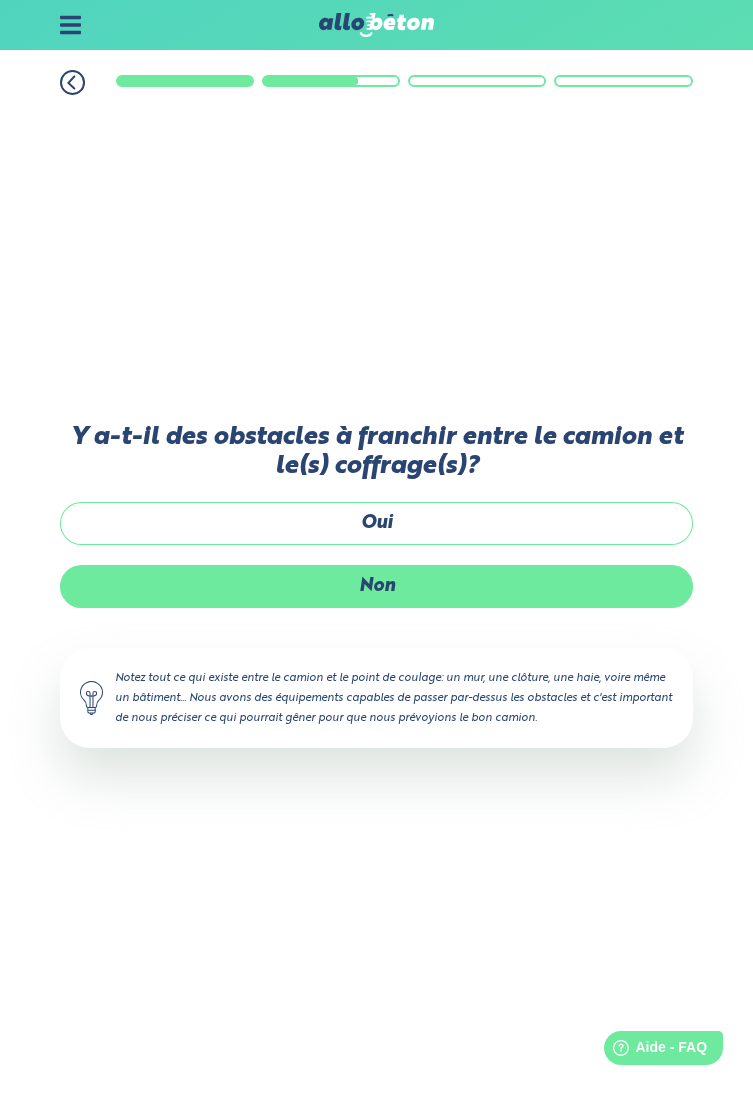 click on "Non" at bounding box center (376, 586) 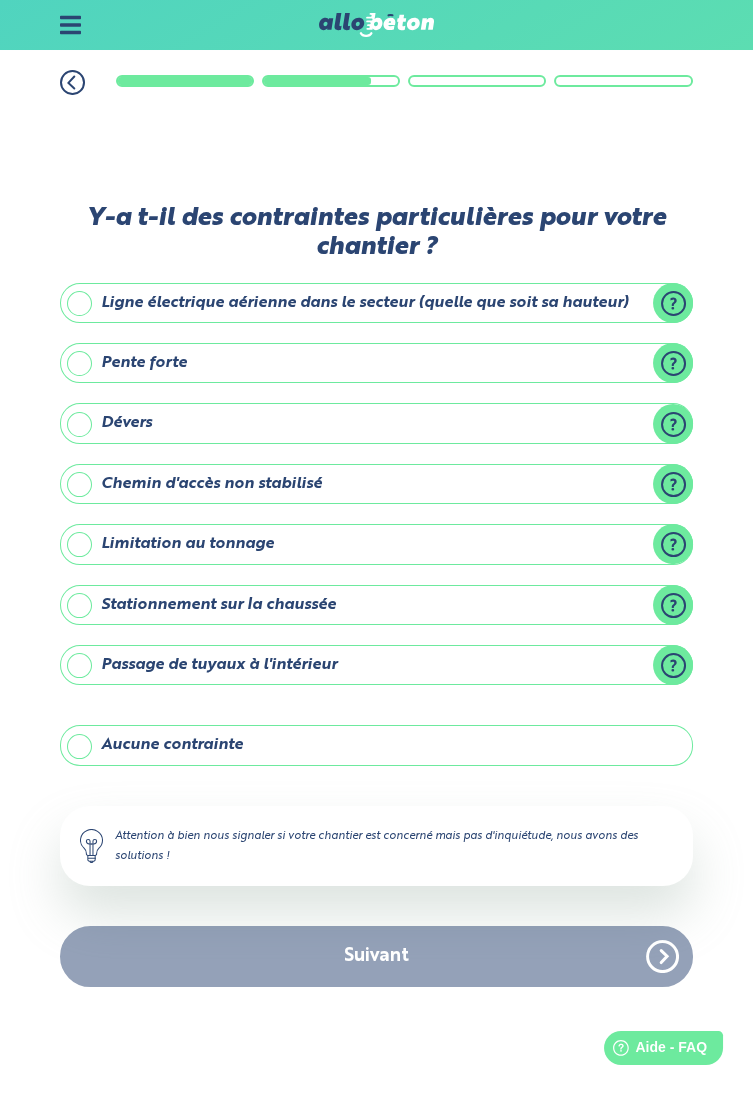 click on "Aucune contrainte" at bounding box center (376, 745) 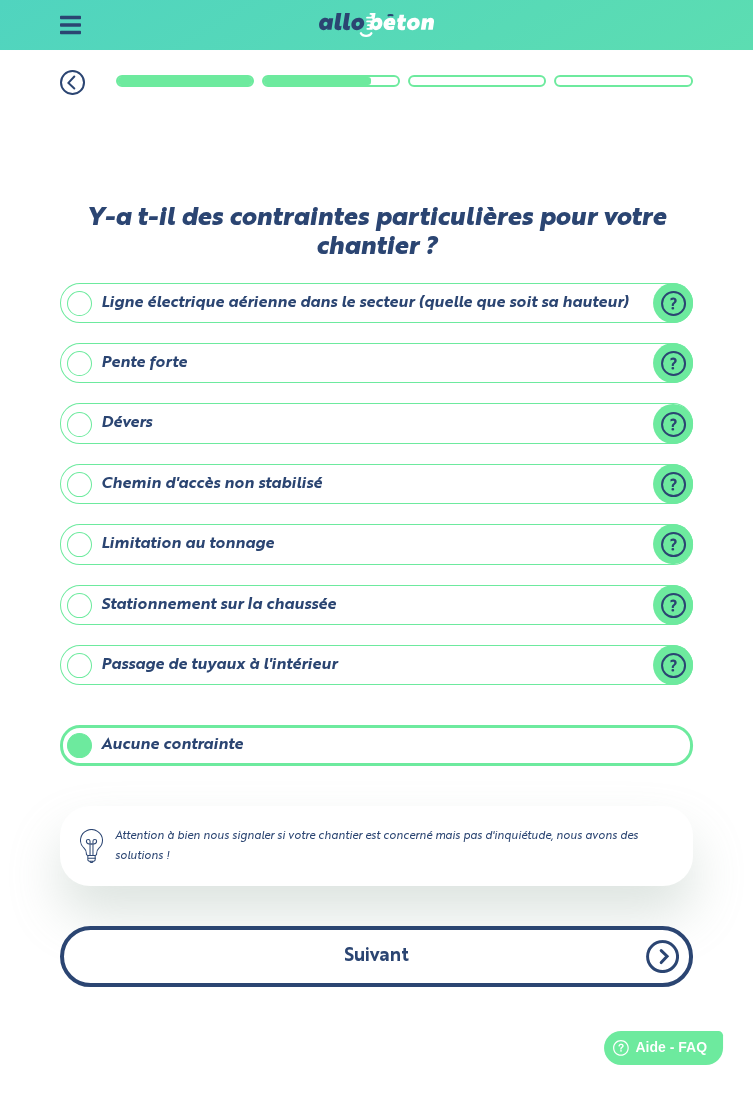 click on "Suivant" at bounding box center [376, 956] 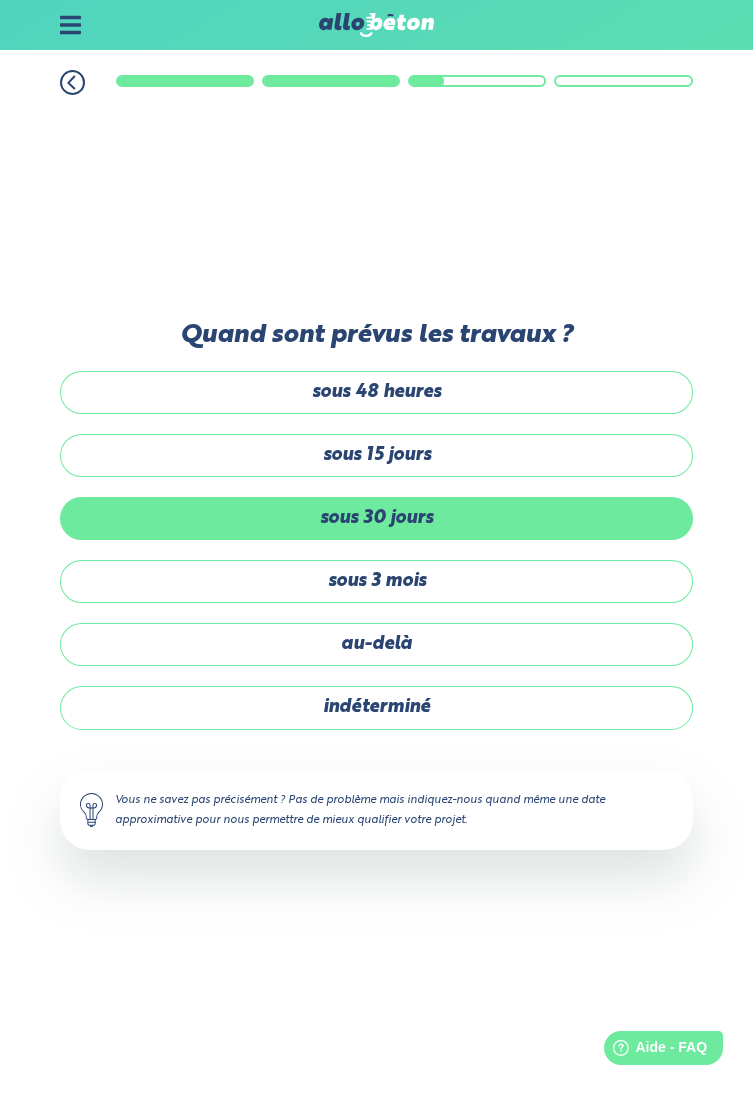 click on "sous 30 jours" at bounding box center [376, 518] 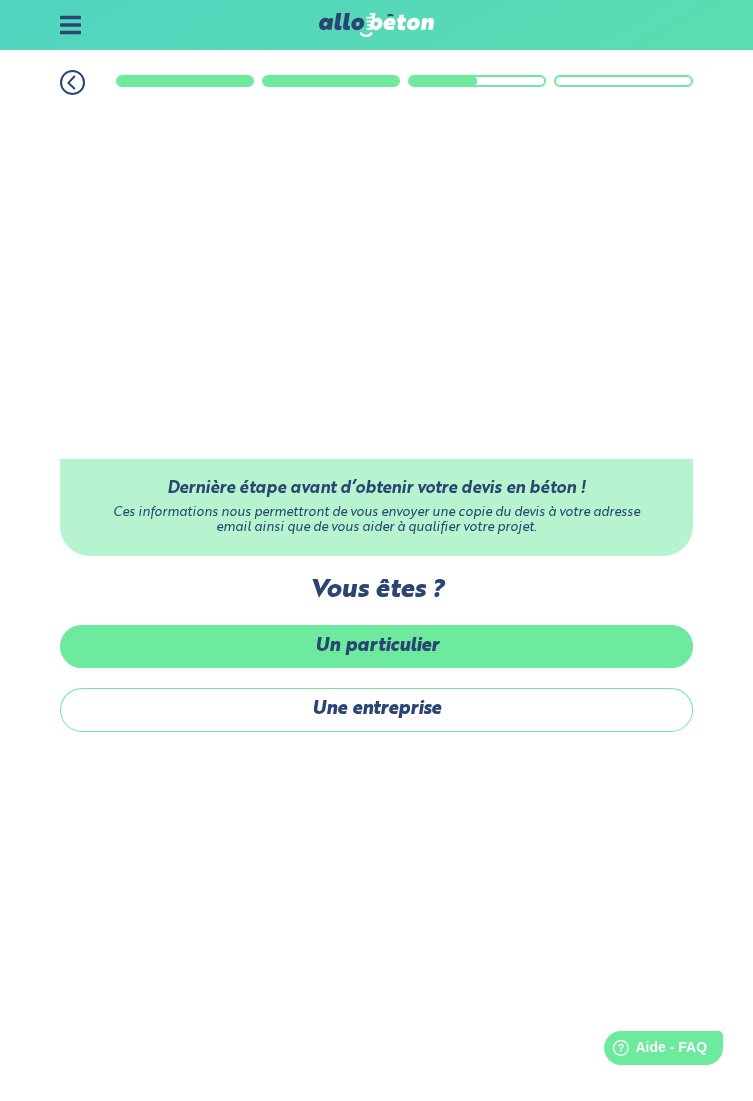 click on "Un particulier" at bounding box center [376, 646] 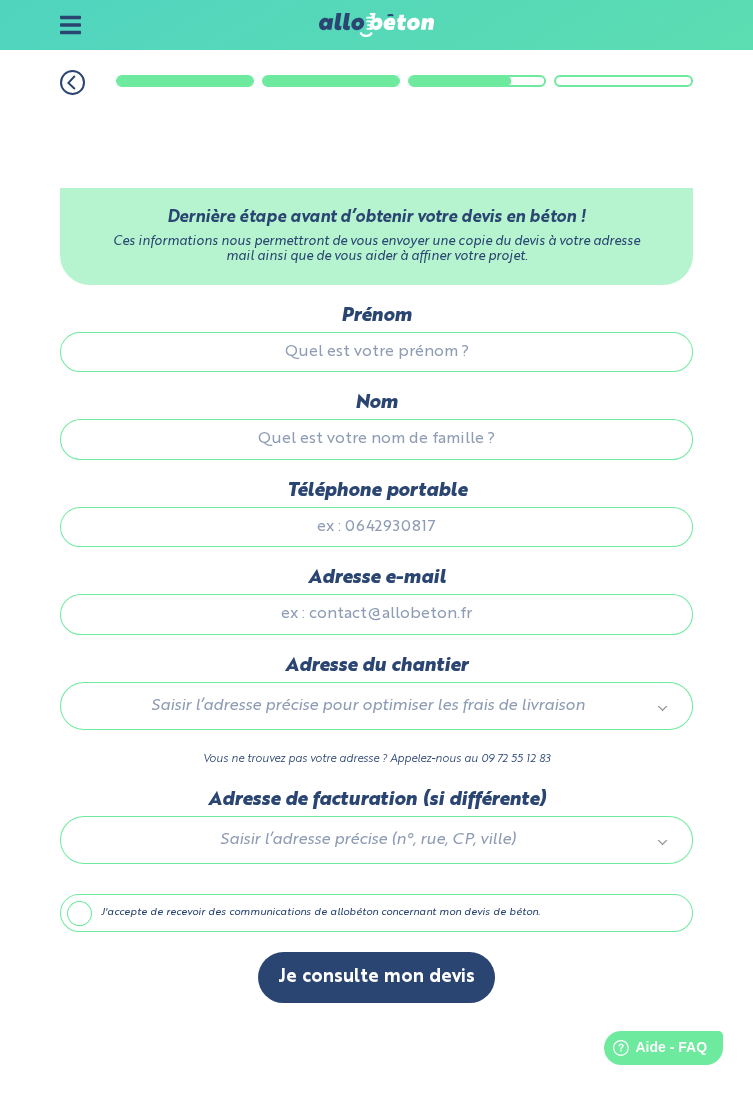 click on "Prénom" at bounding box center [376, 352] 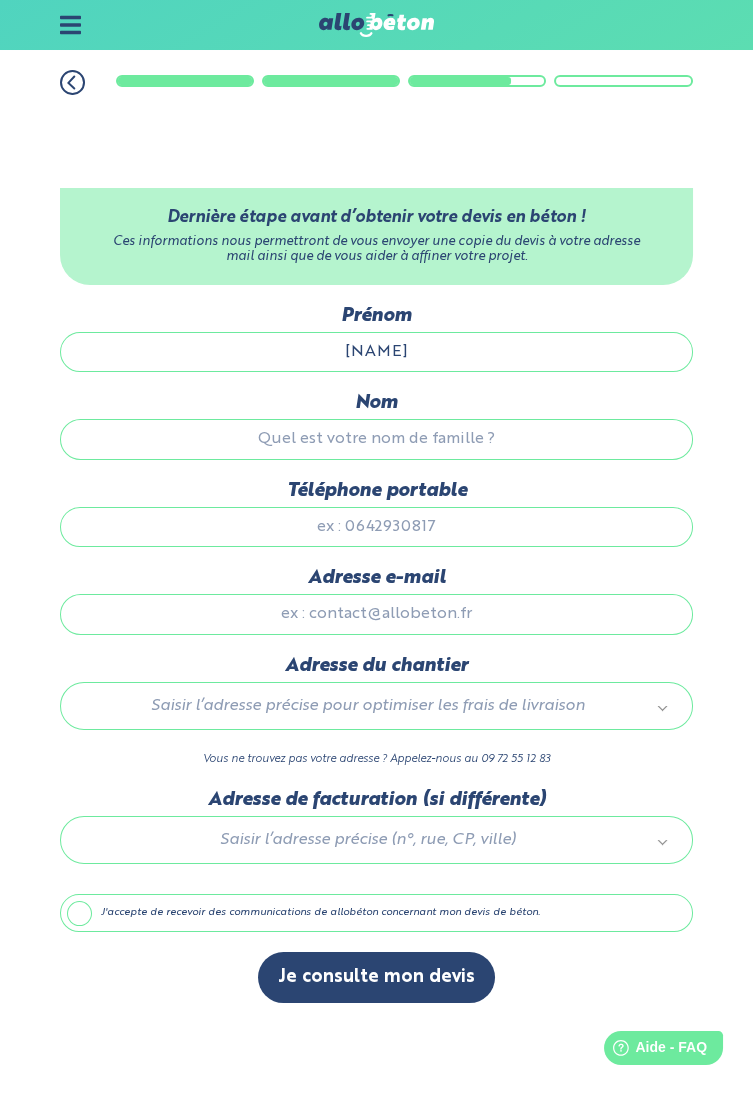 type on "[NAME]" 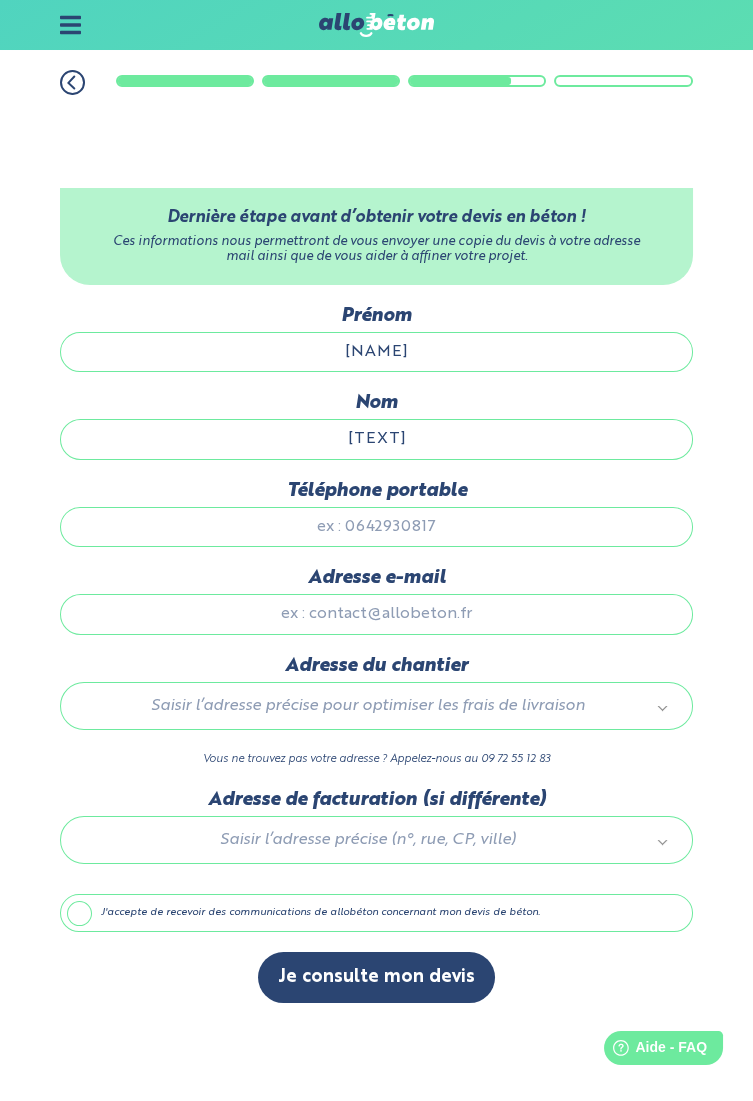 type on "[PHONE]" 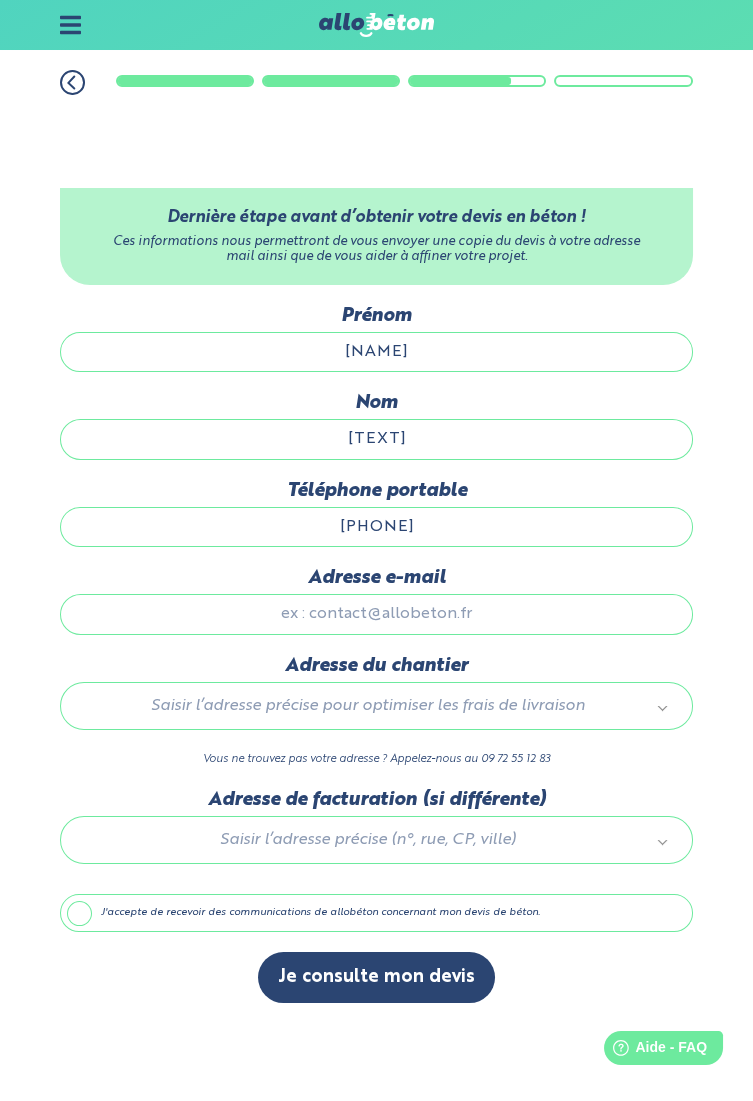 type on "[EMAIL]" 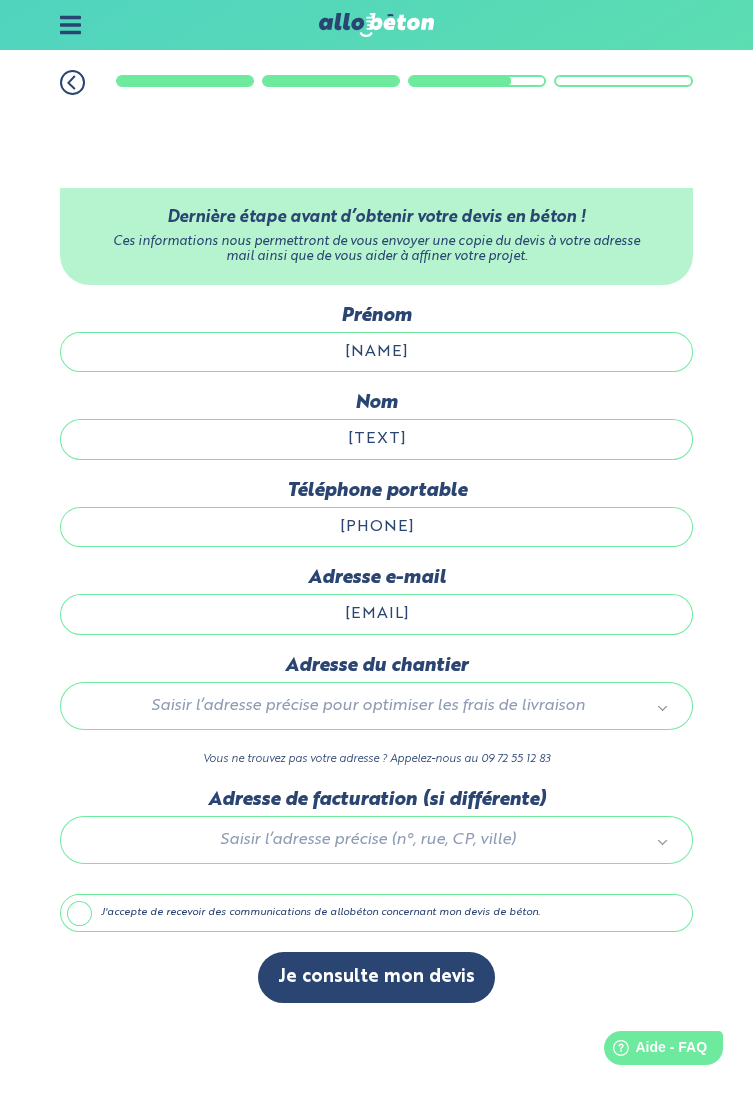 type 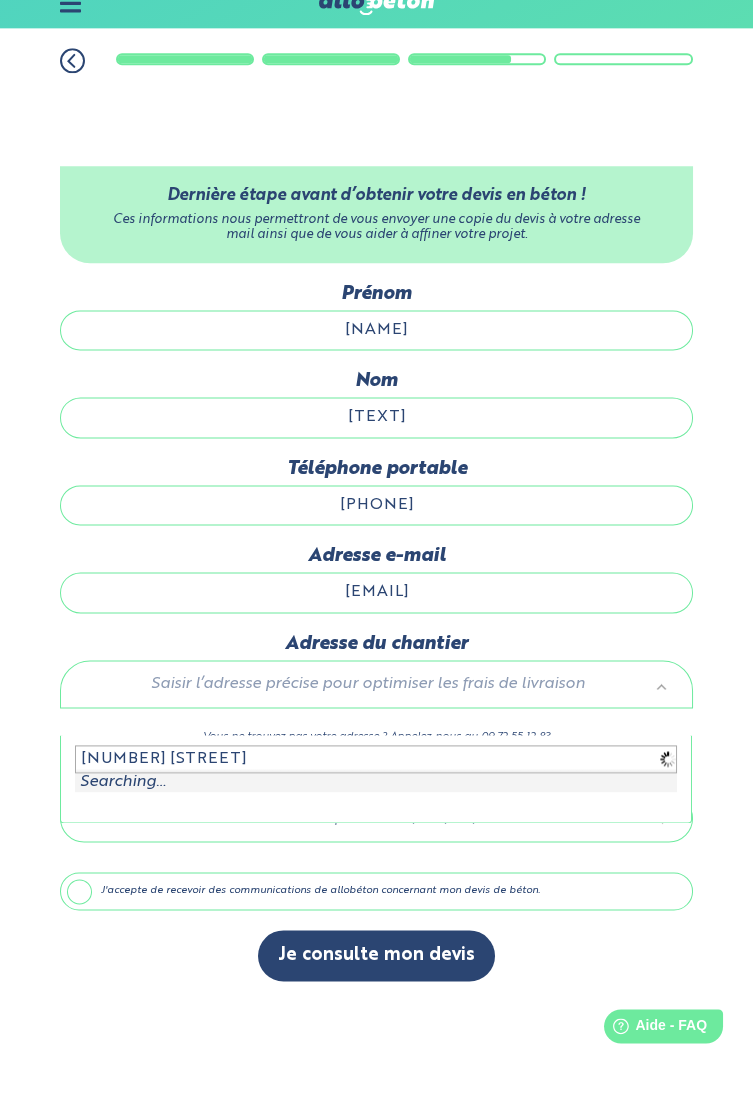 scroll, scrollTop: 64, scrollLeft: 0, axis: vertical 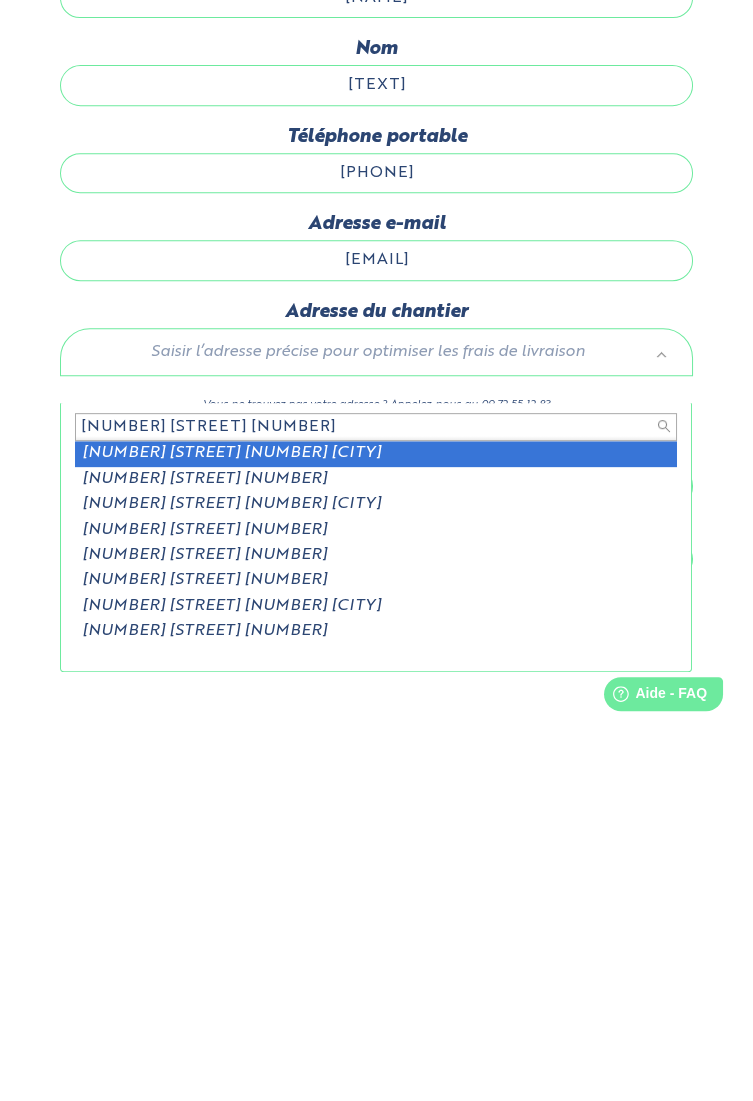 type on "31 rue du 11 novembre 72500" 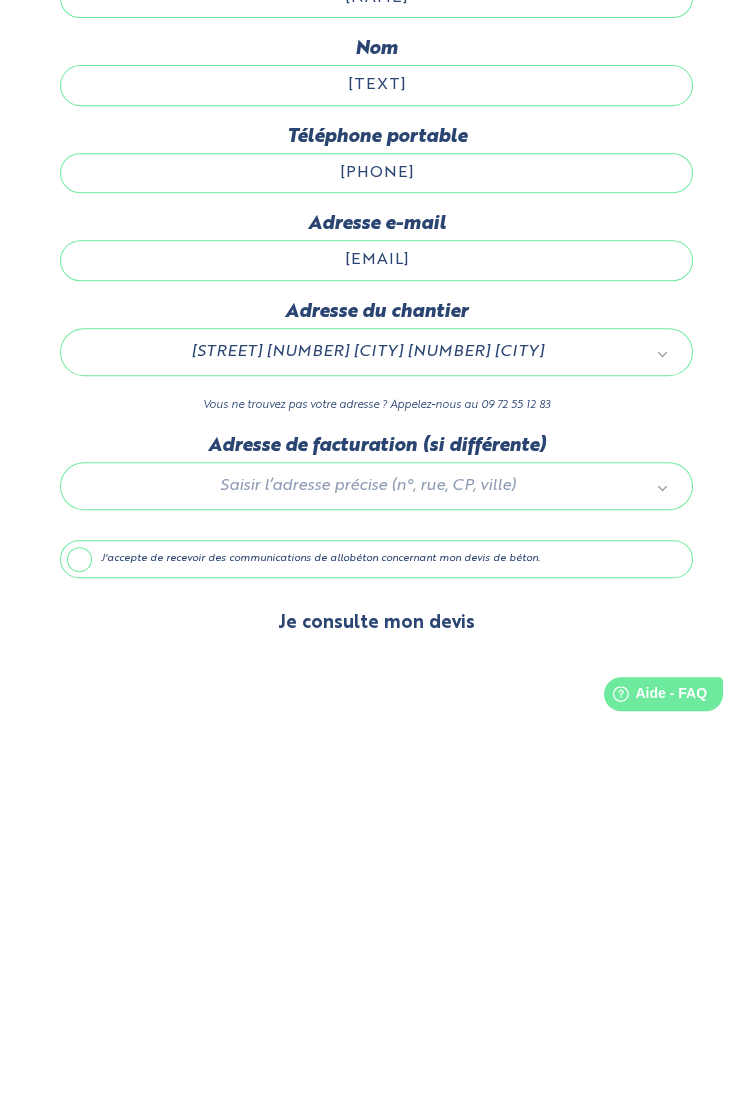 click on "Je consulte mon devis" at bounding box center [376, 977] 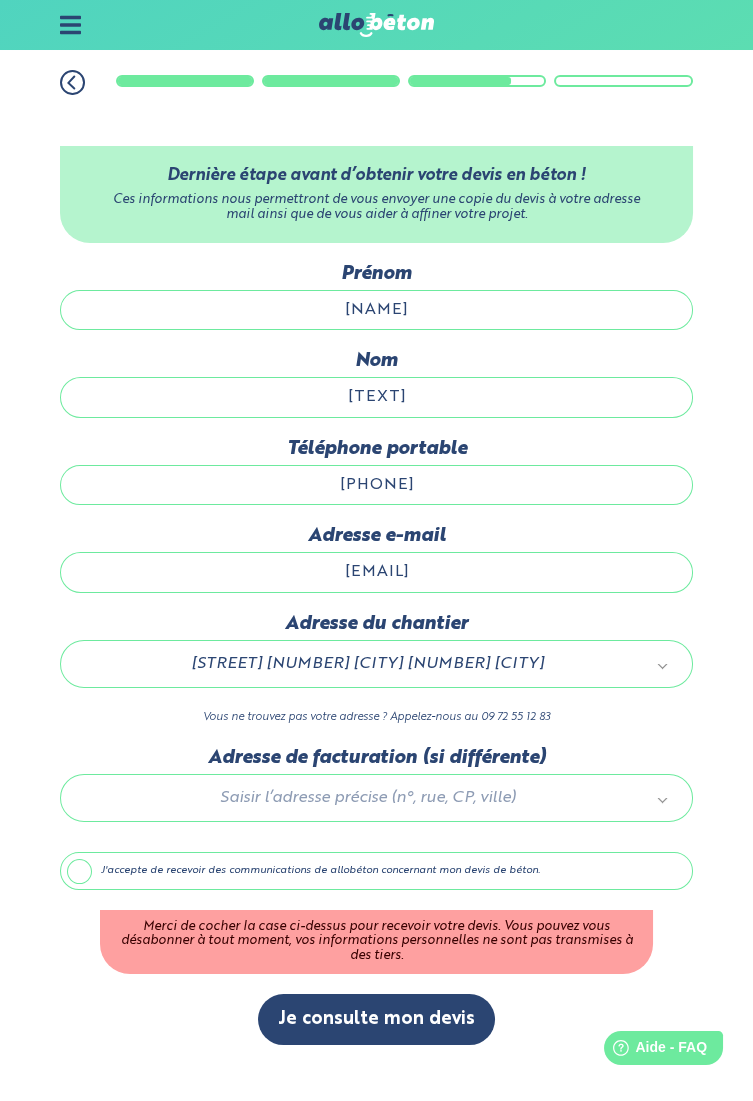click on "J'accepte de recevoir des communications de allobéton concernant mon devis de béton." at bounding box center [376, 871] 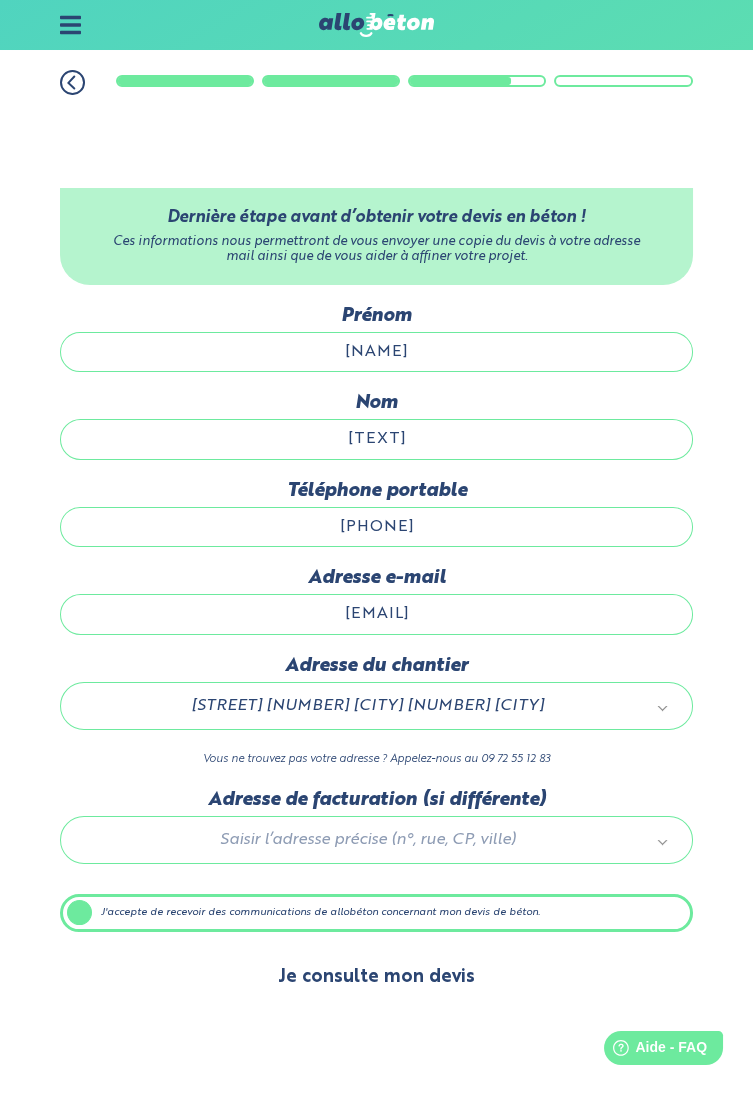 click on "Je consulte mon devis" at bounding box center [376, 977] 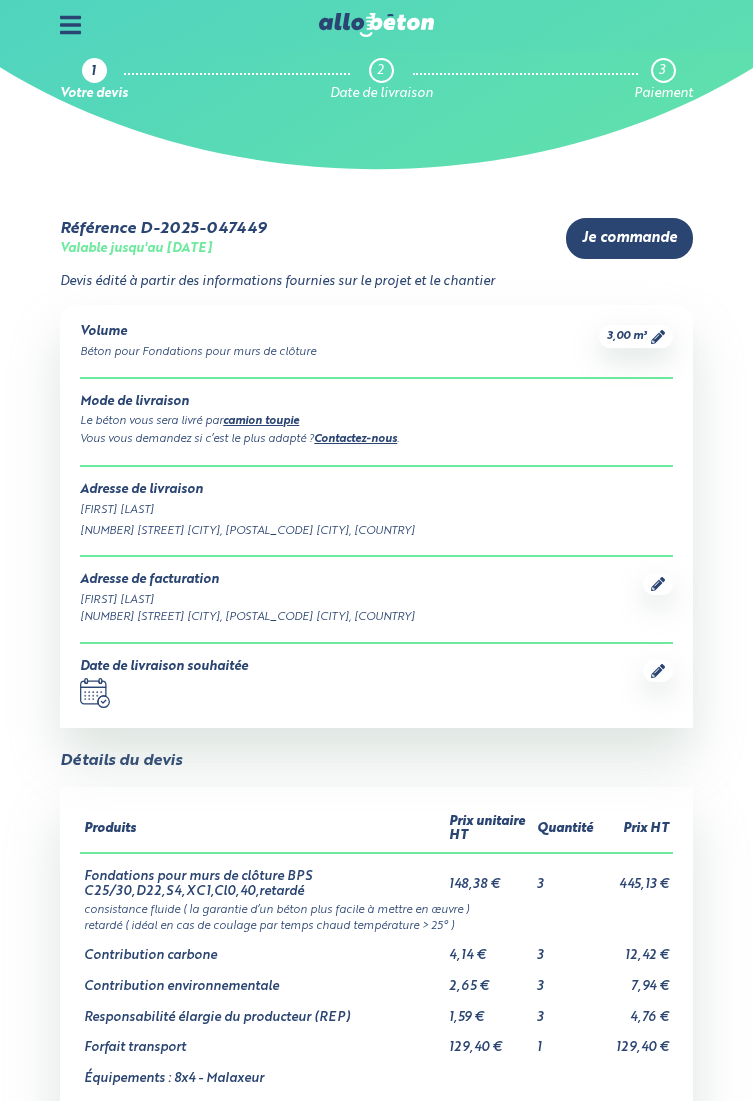 scroll, scrollTop: 0, scrollLeft: 0, axis: both 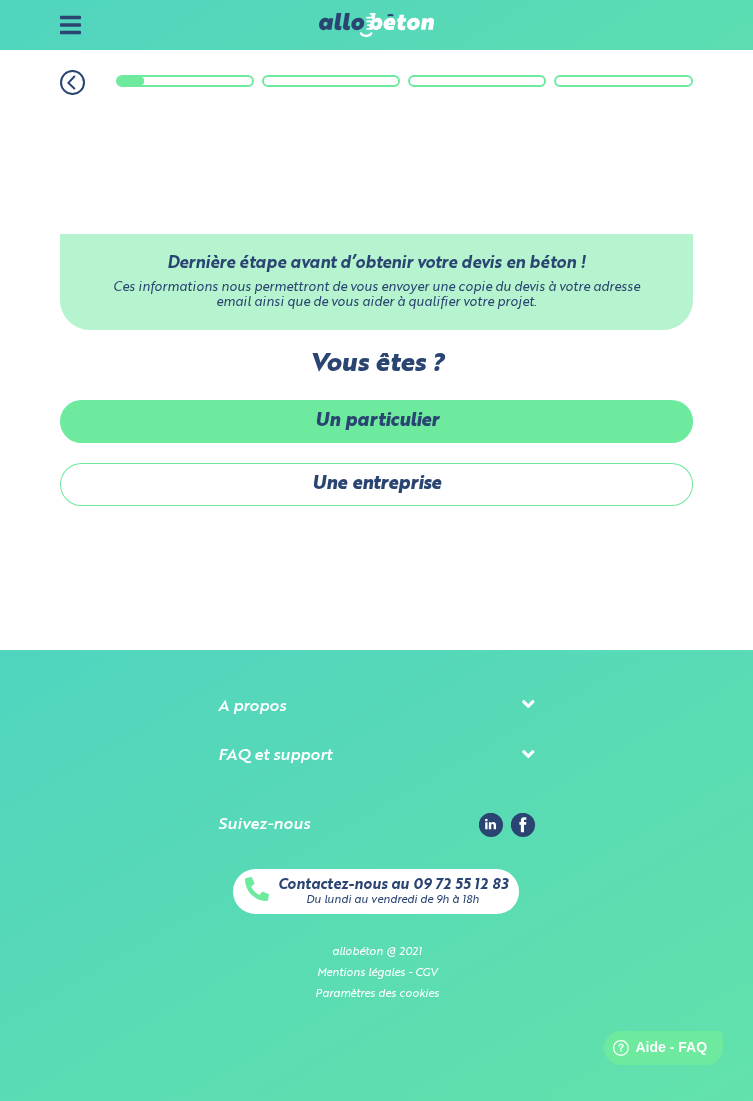 click on "Un particulier" at bounding box center [376, 421] 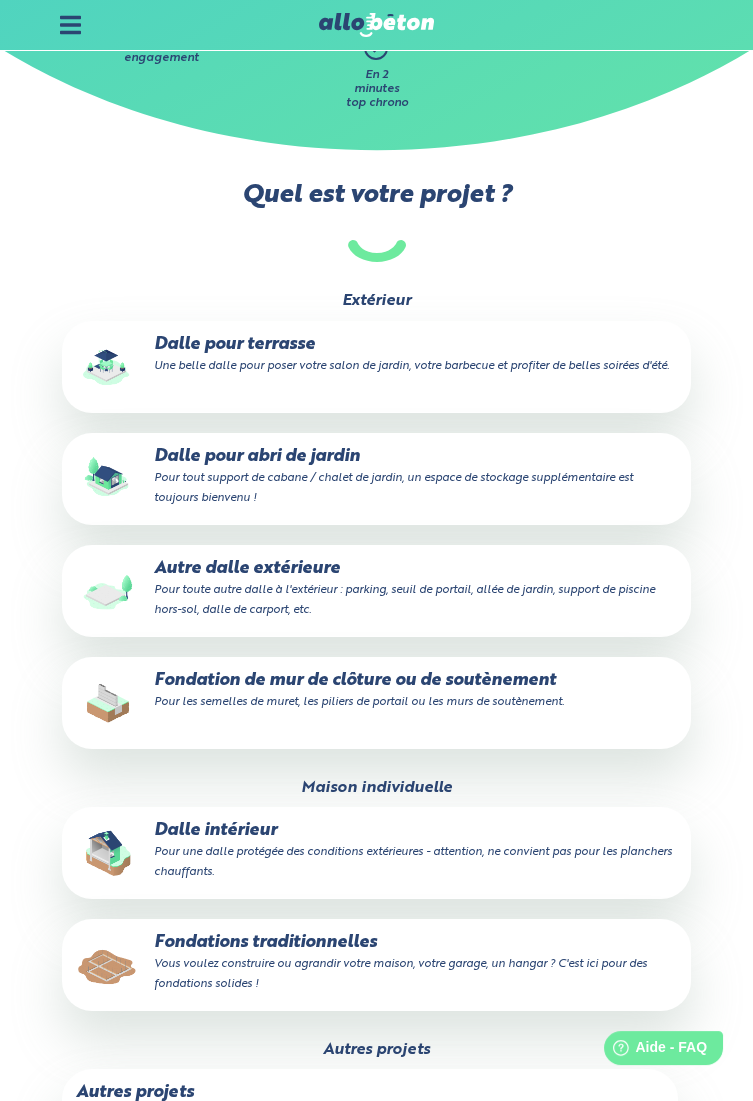 scroll, scrollTop: 173, scrollLeft: 0, axis: vertical 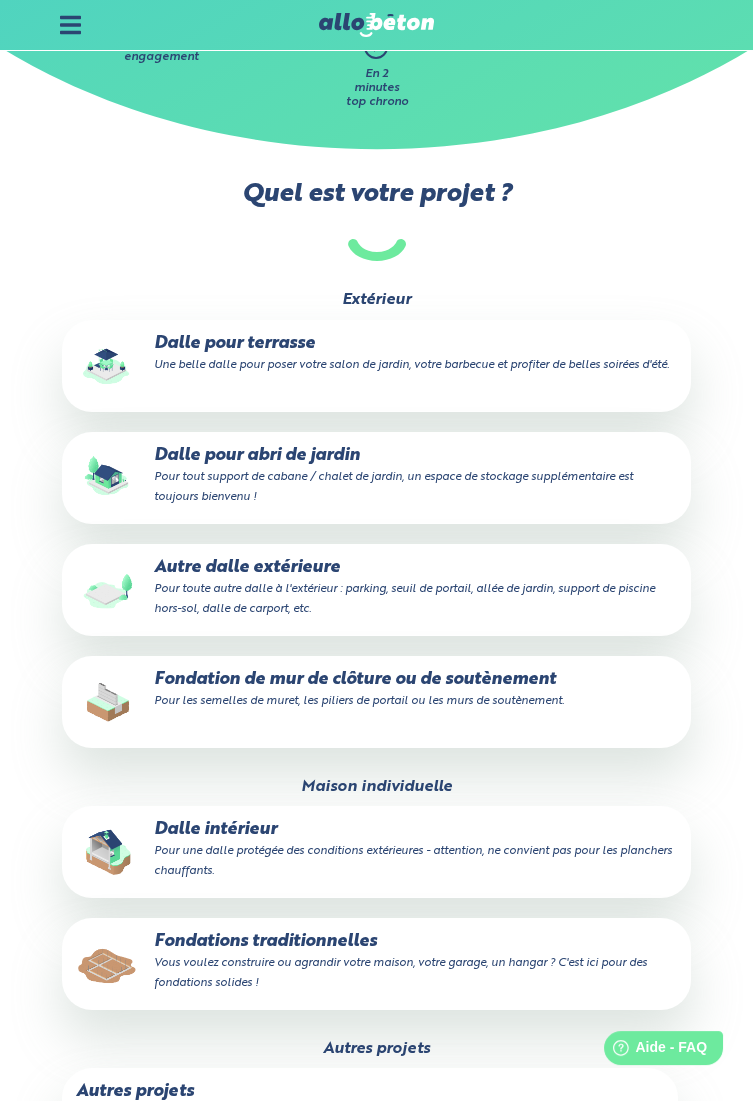 click on "Fondation de mur de clôture ou de soutènement
Pour les semelles de muret, les piliers de portail ou les murs de soutènement." at bounding box center [376, 690] 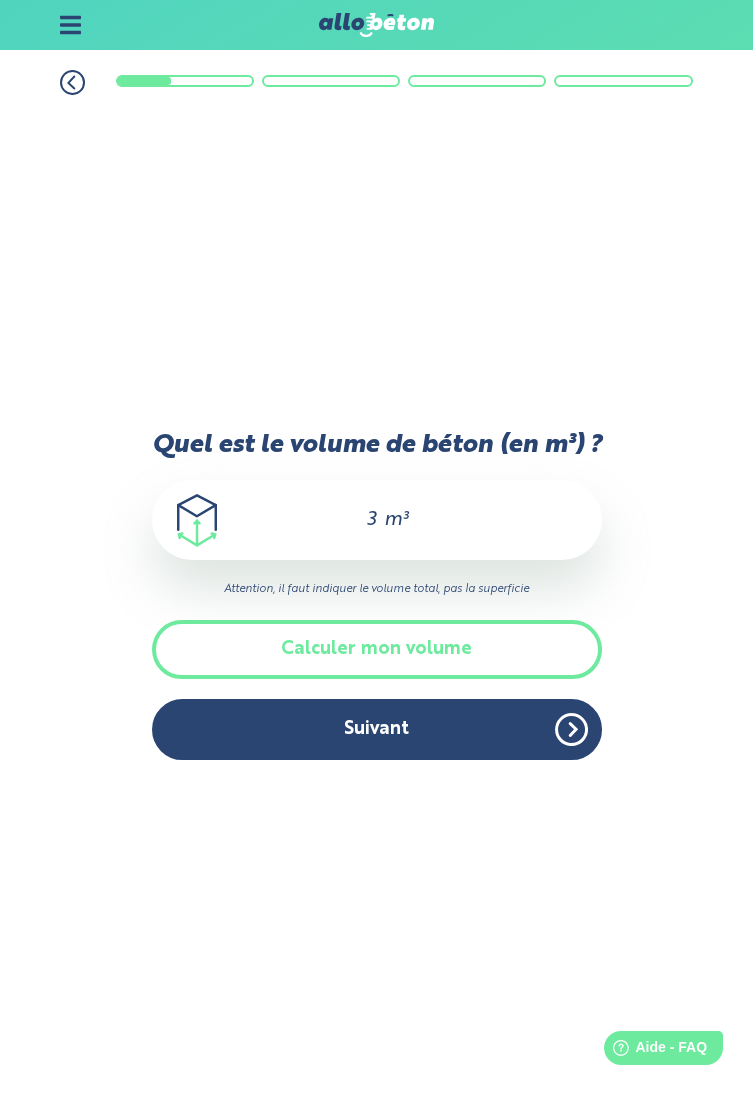click on "3" at bounding box center [362, 520] 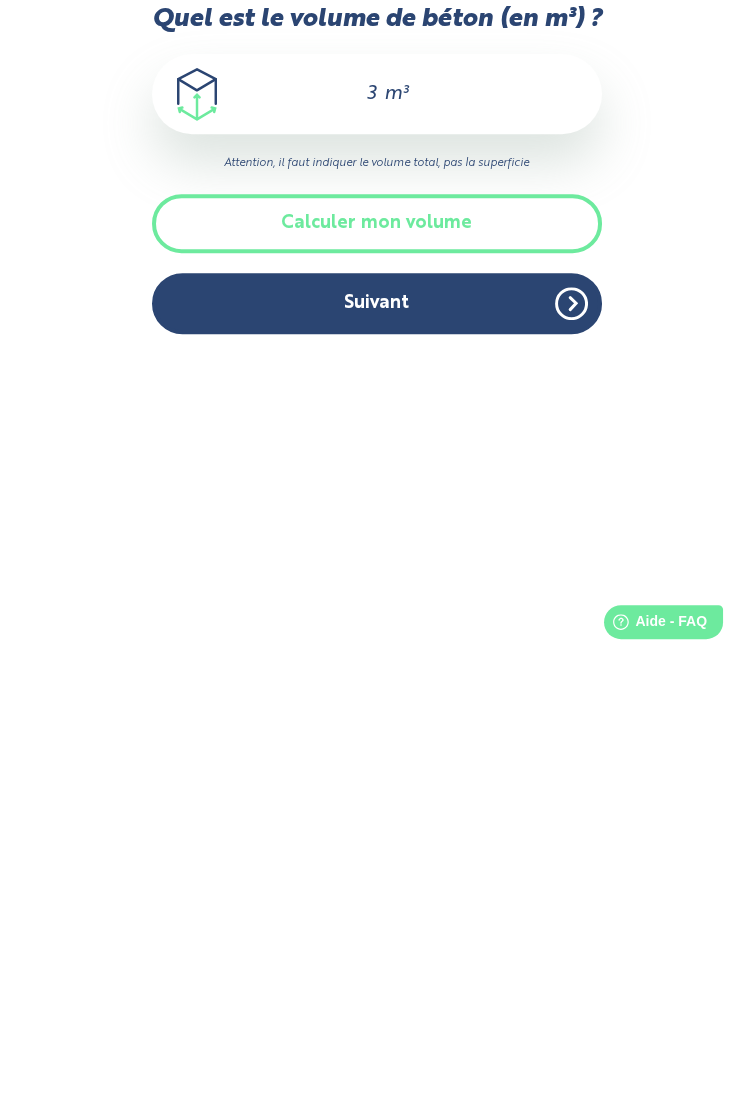 scroll, scrollTop: 51, scrollLeft: 0, axis: vertical 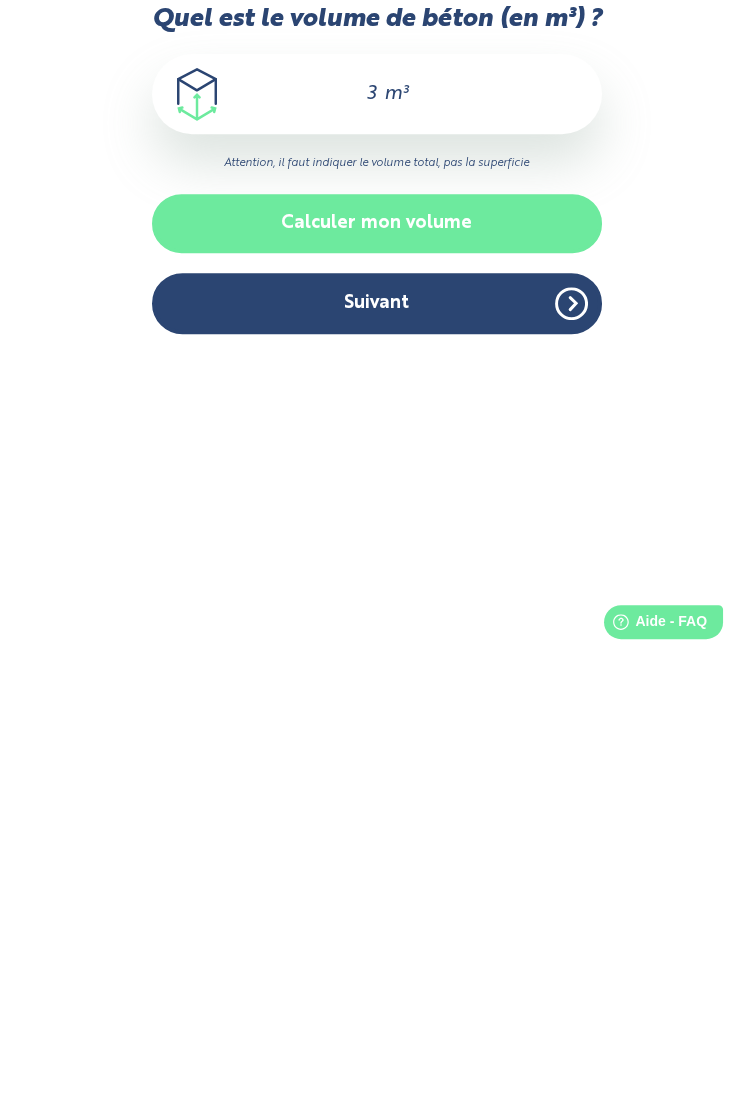 click on "Calculer mon volume" at bounding box center [377, 649] 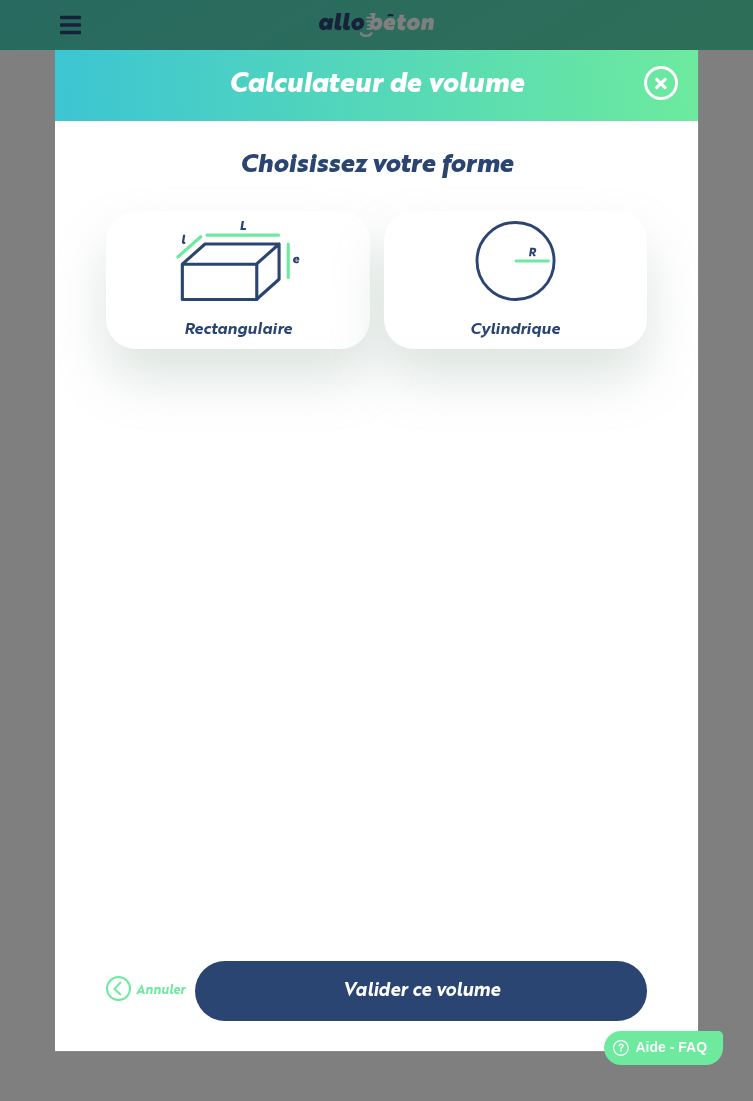click on ".icon-calc-rectanglea{fill:none;stroke-linecap:round;stroke-width:3px;stroke:#6dea9e;stroke-linejoin:round}.icon-calc-rectangleb{fill:#2b4572}" 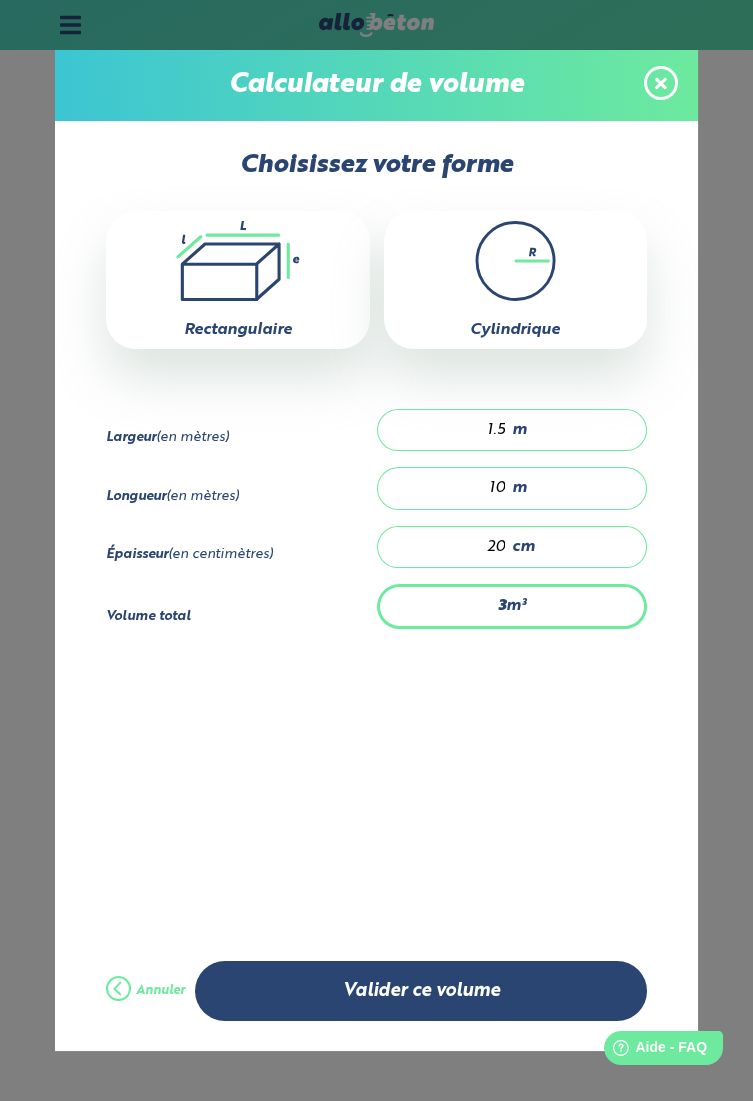 click on "1.5" at bounding box center [452, 430] 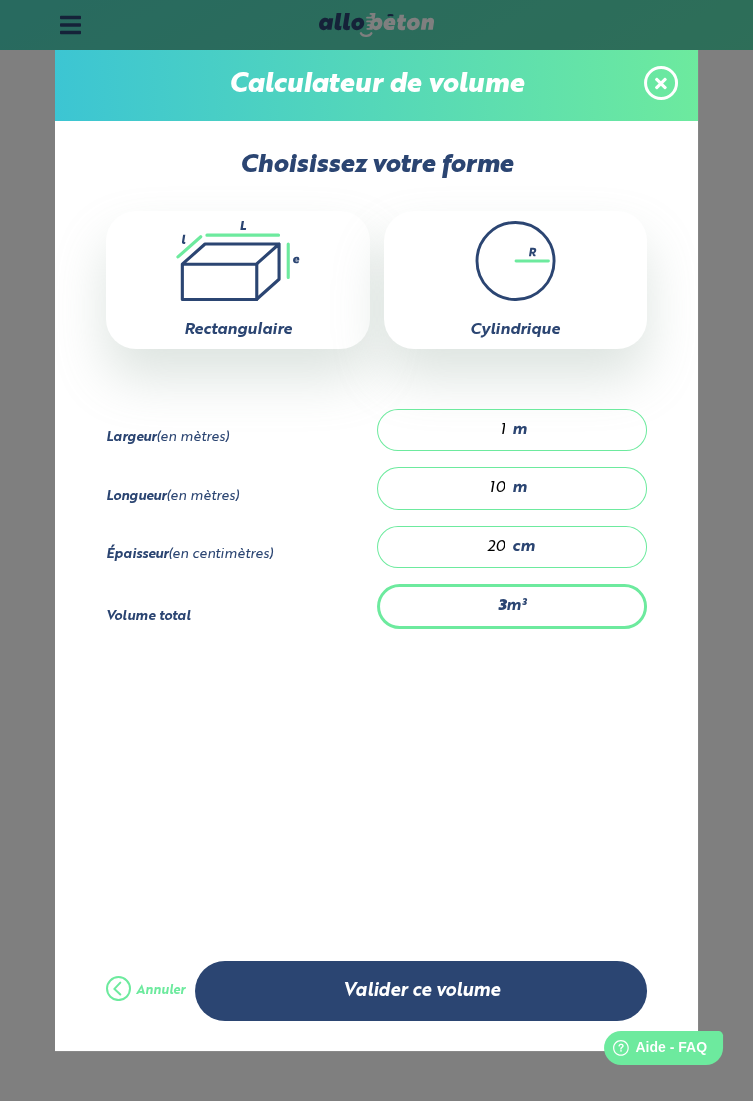 type on "2" 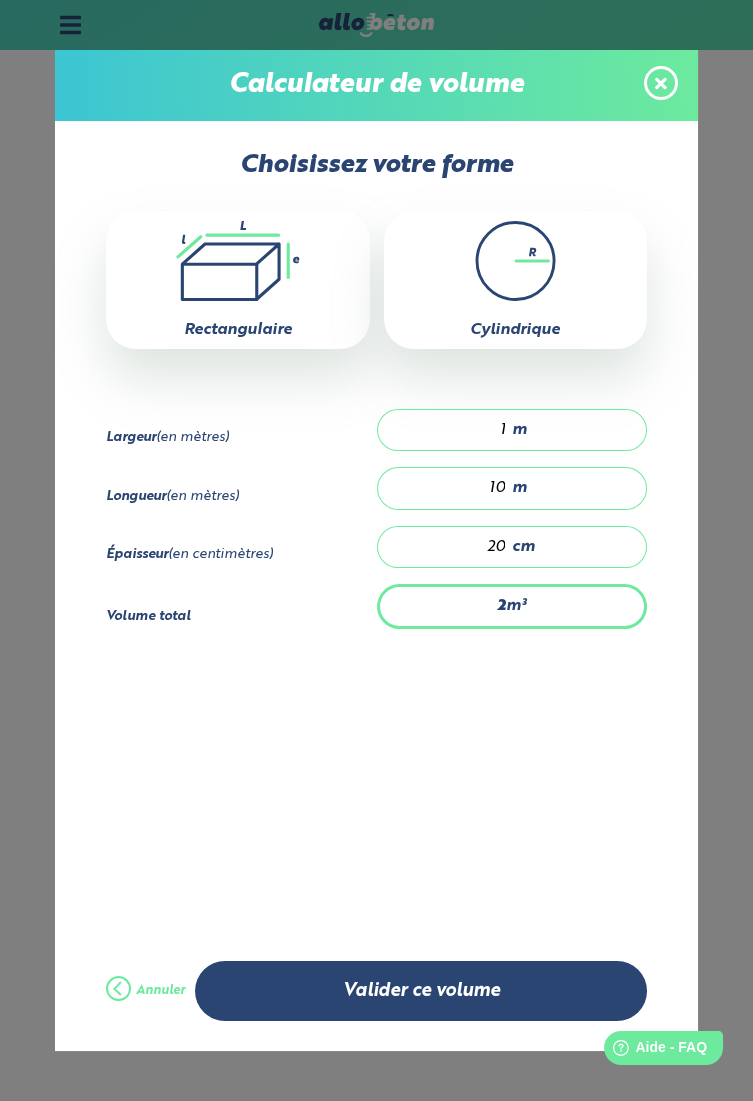 type 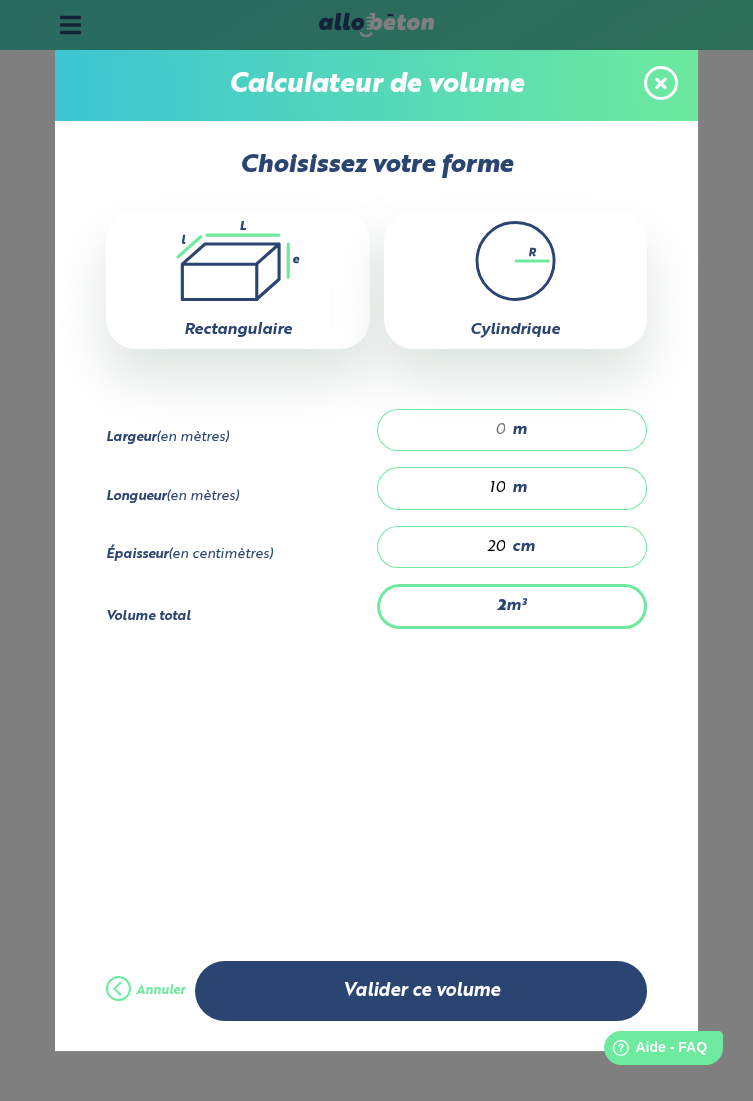 type on "0" 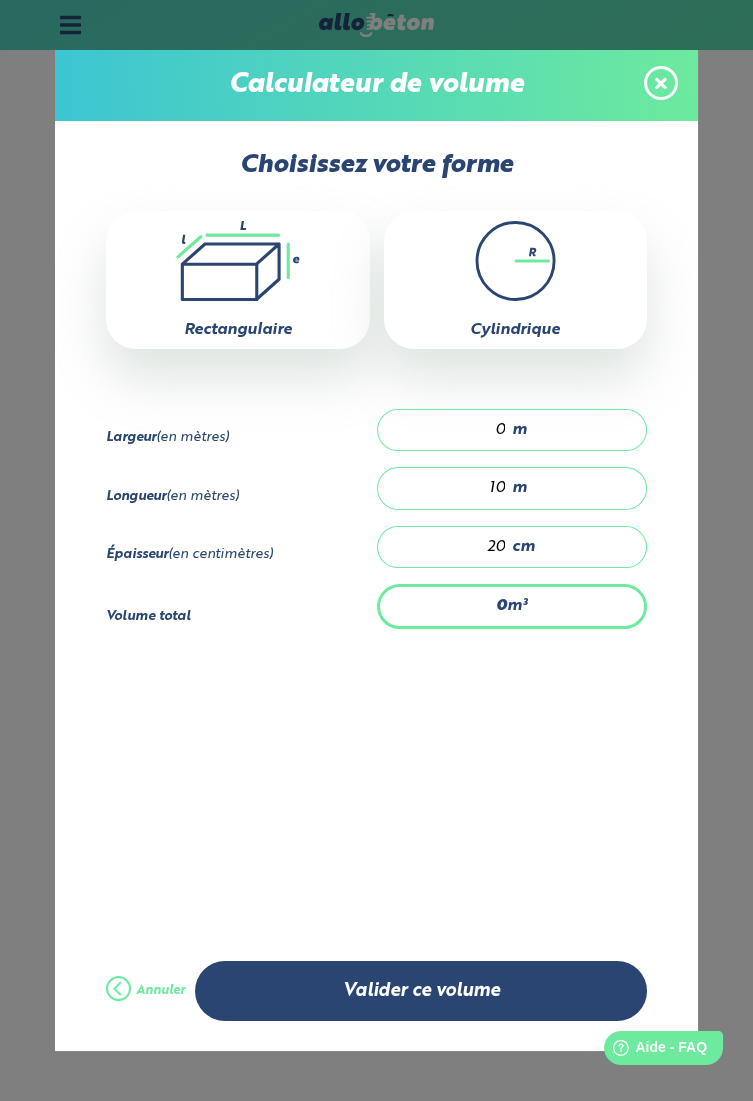 type on "0.5" 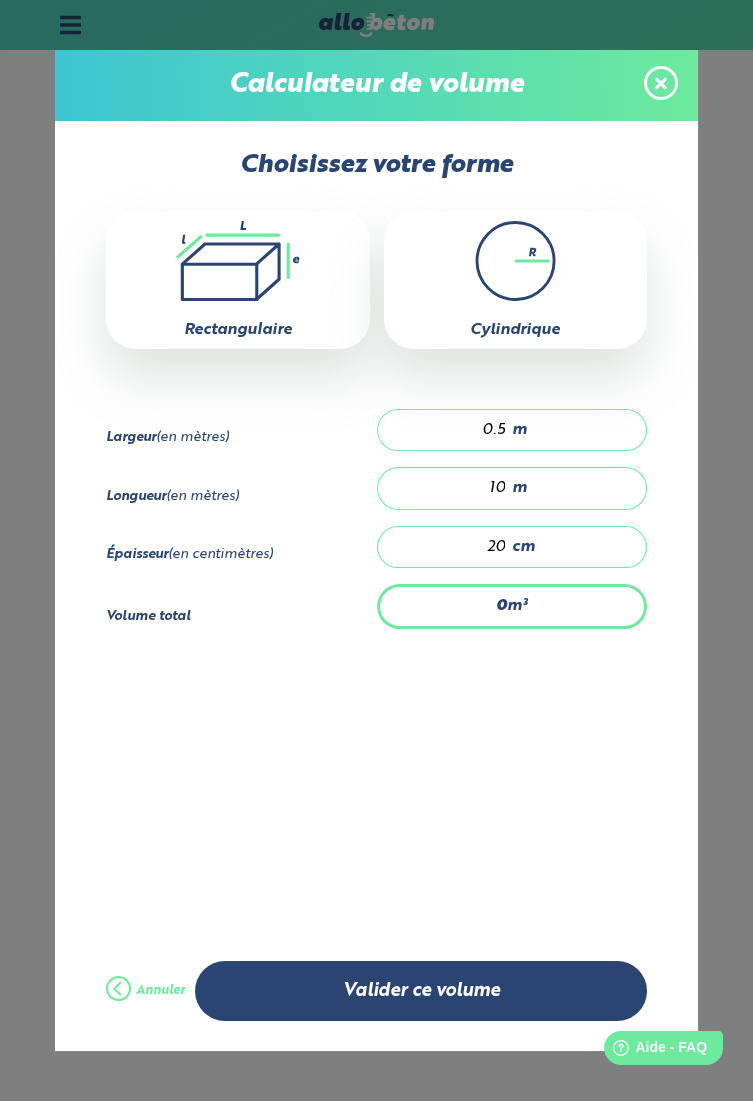 type on "1" 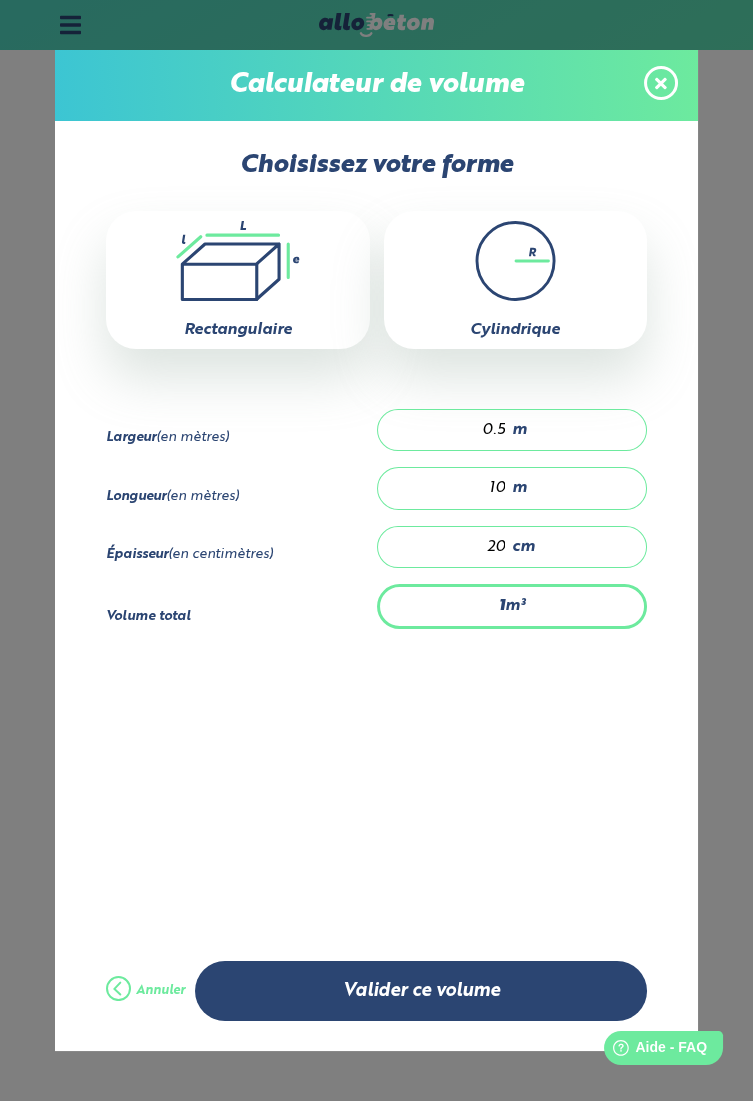 click on "20" at bounding box center (452, 547) 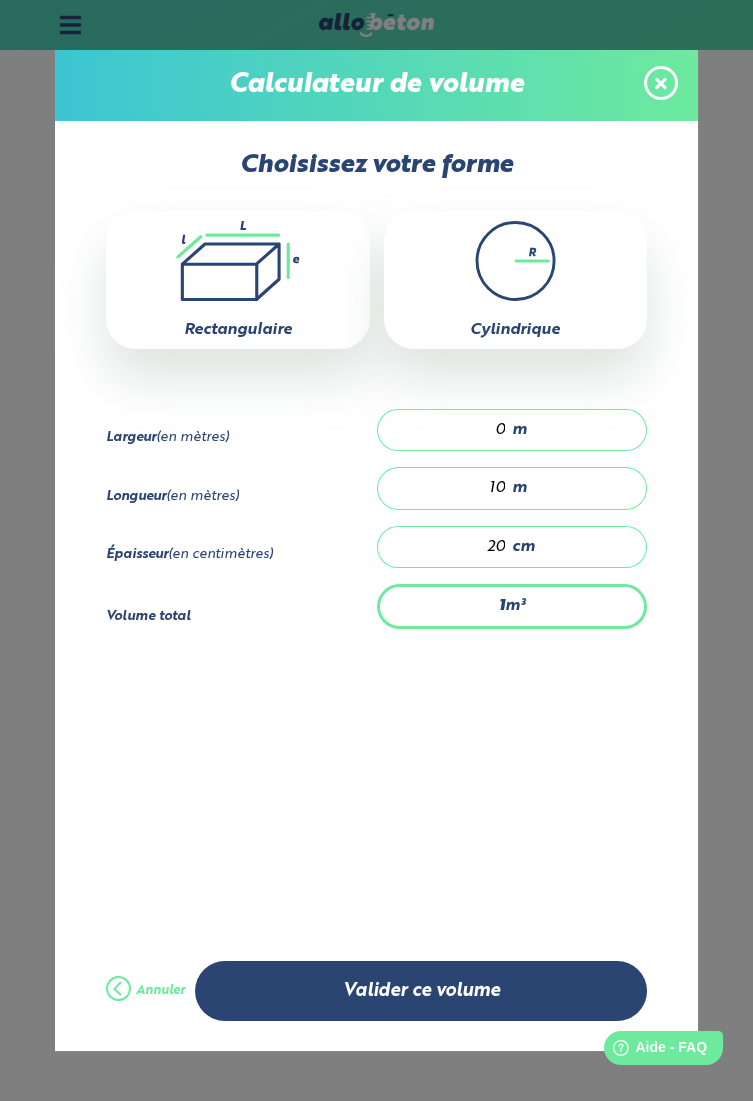 type on "0" 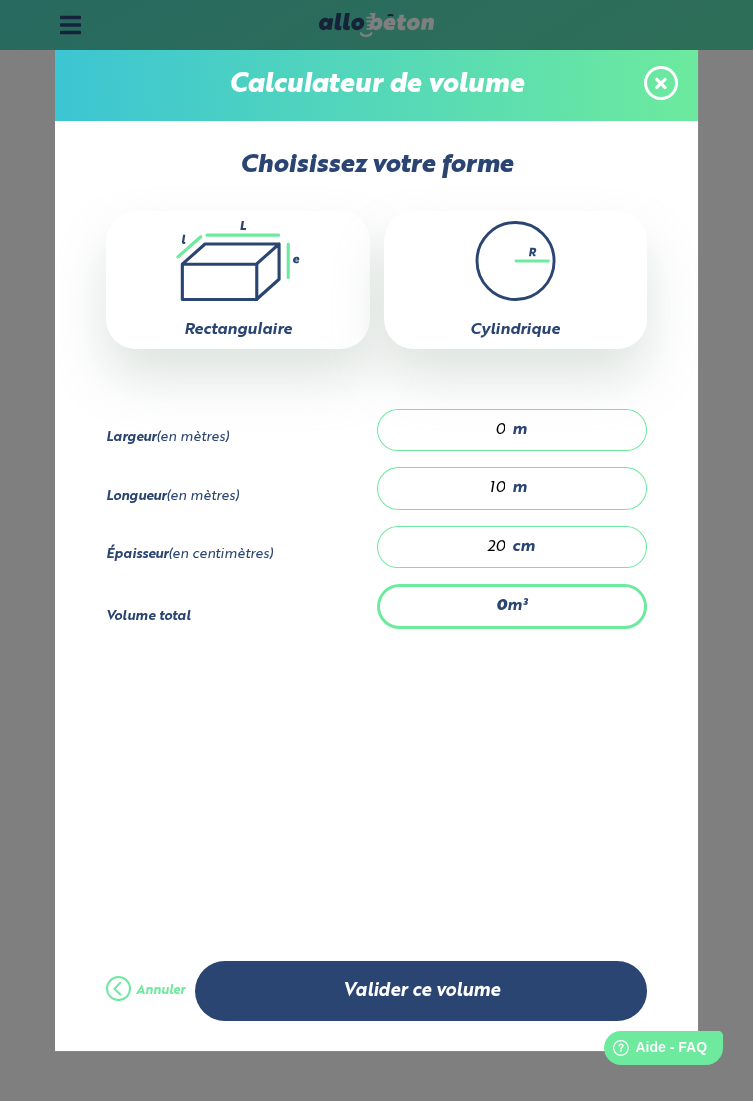 type on "0.6" 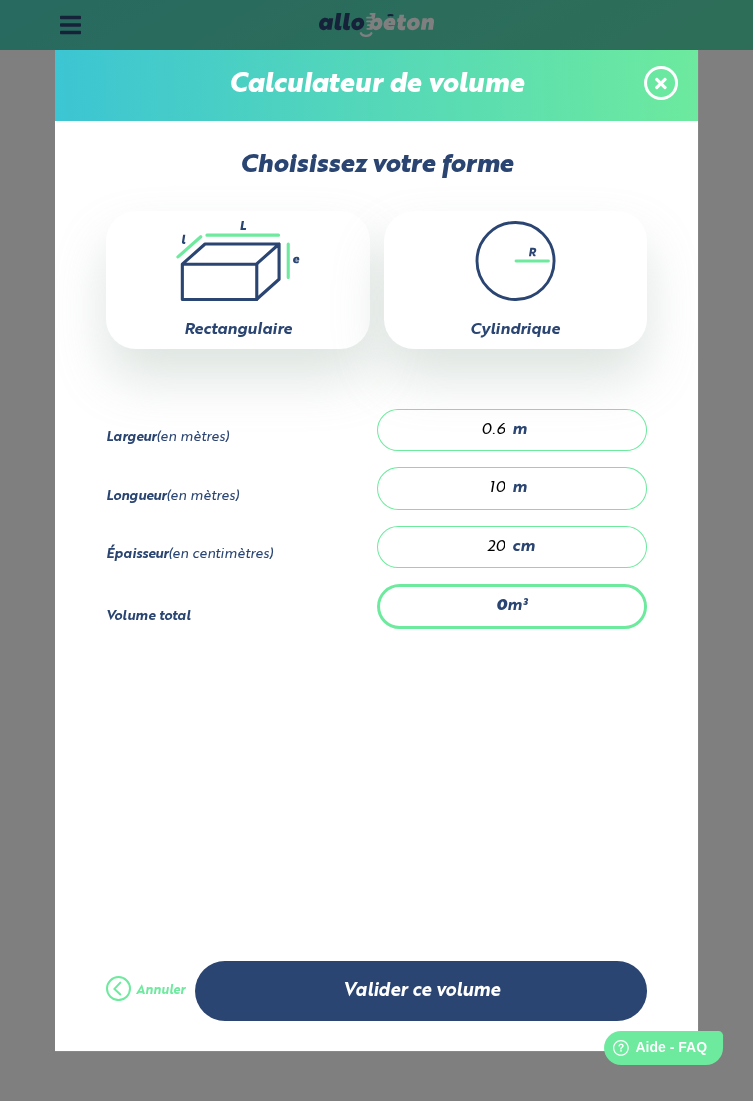 type on "1.2" 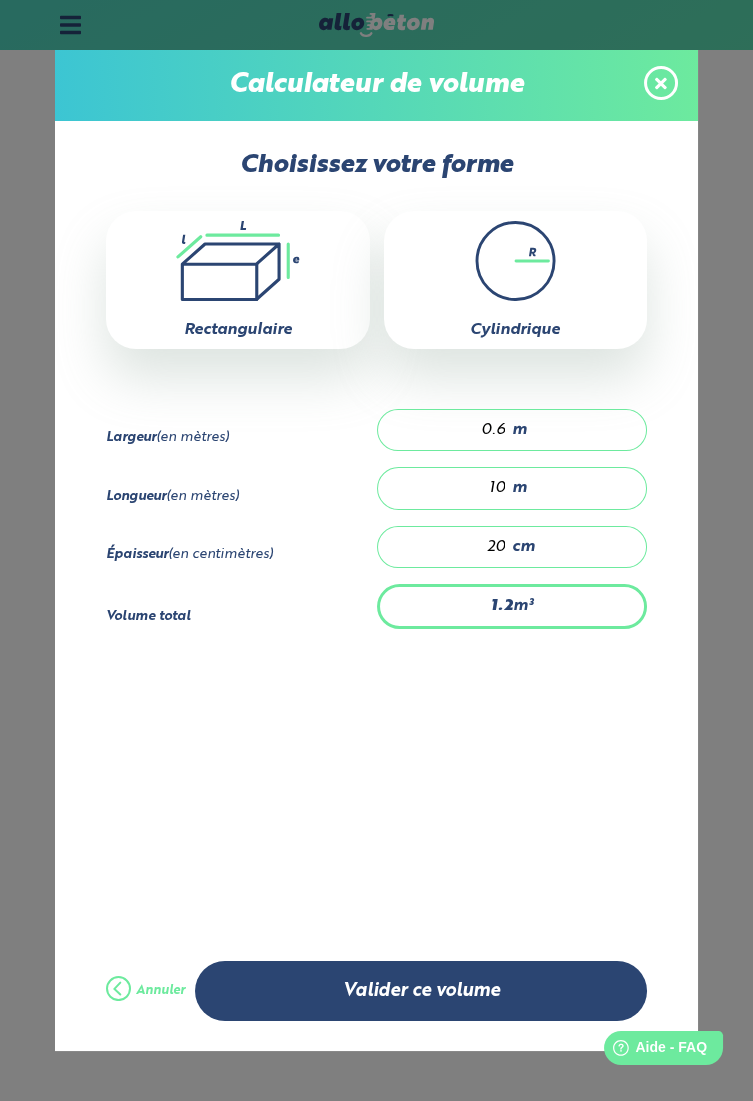 type on "0.6" 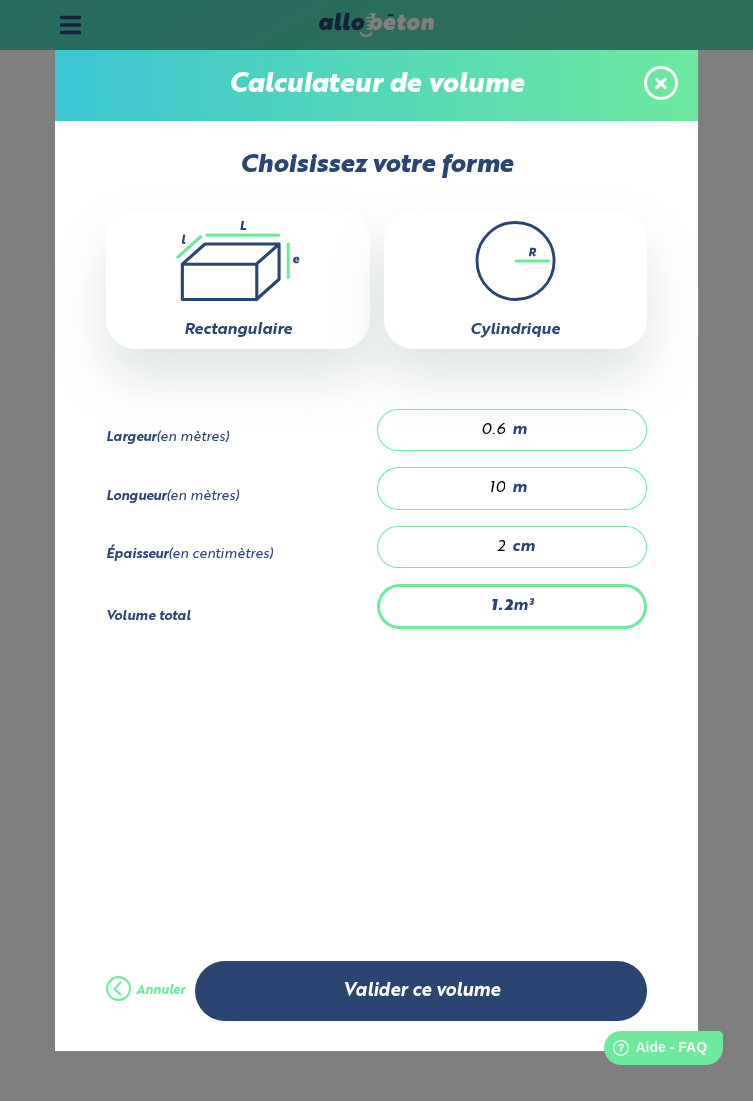 type on "0.12" 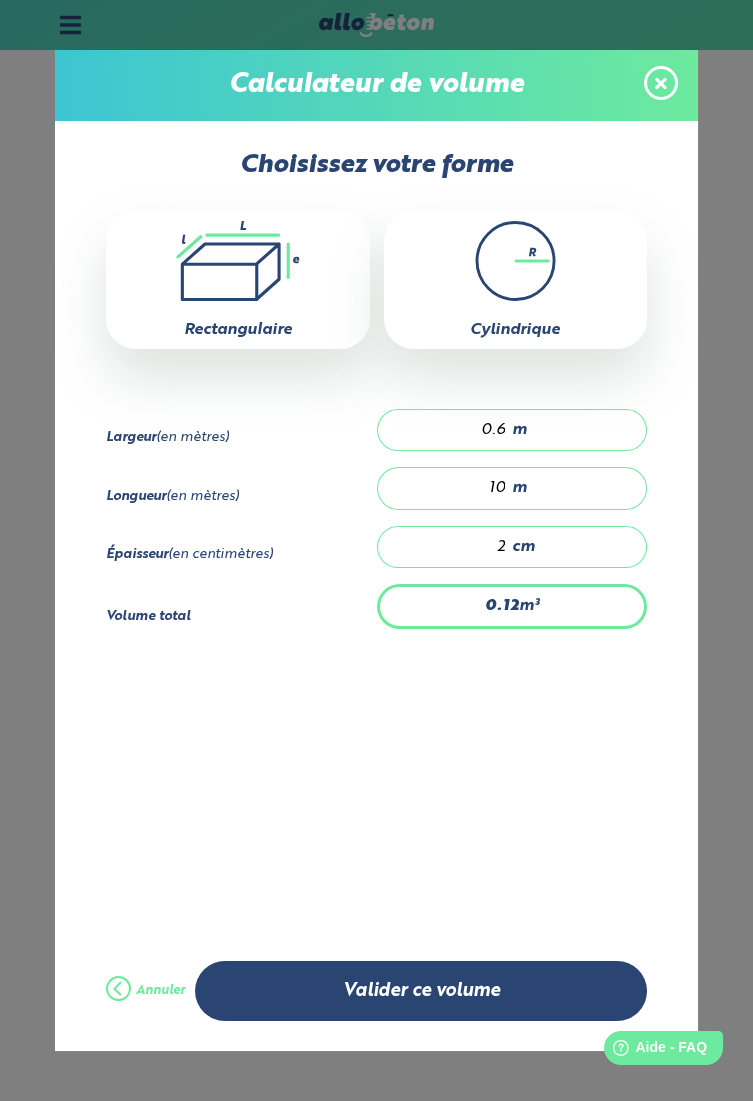 type 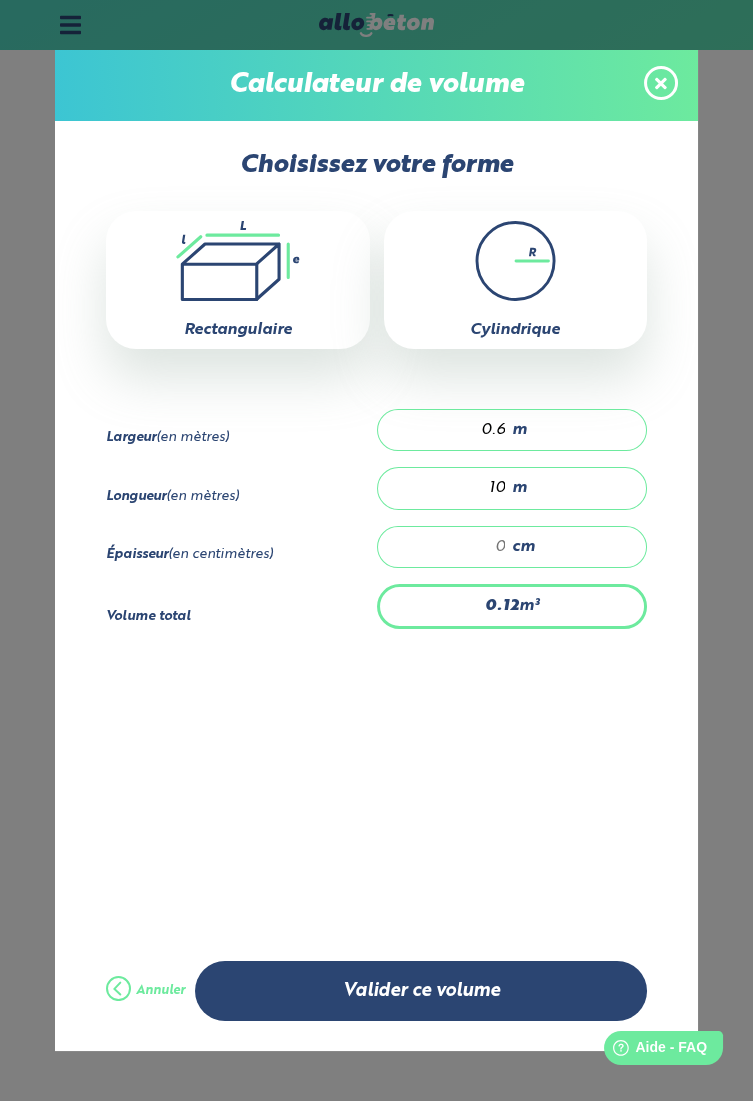 type on "0" 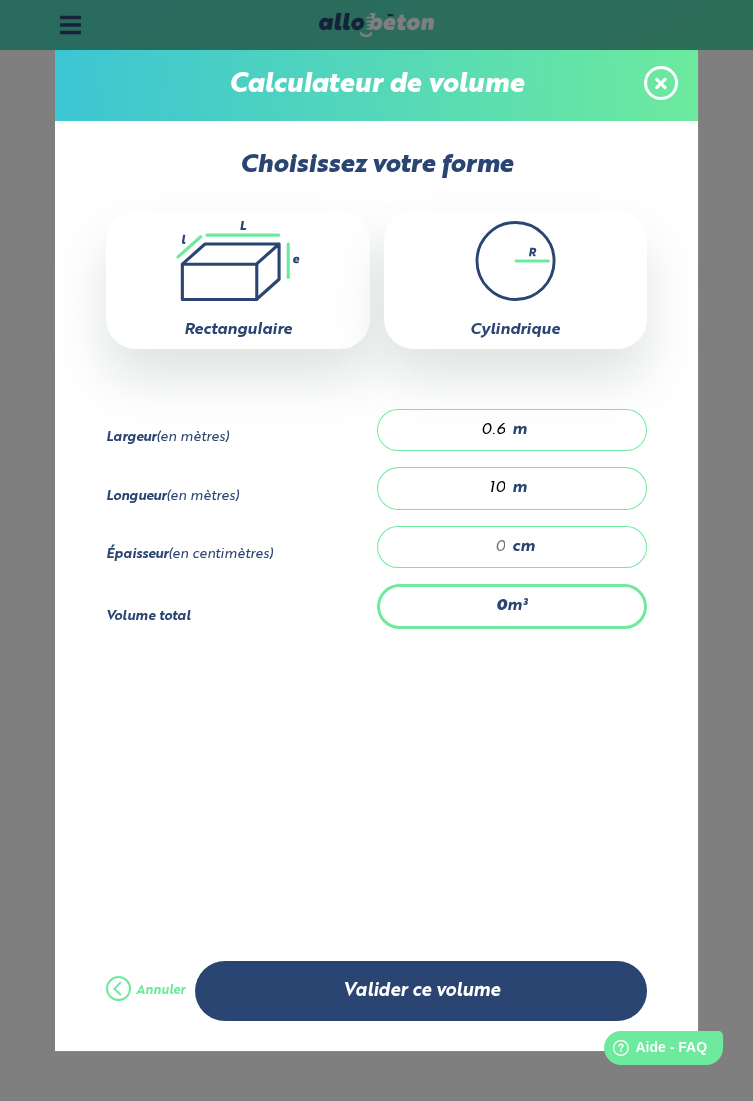 type on "4" 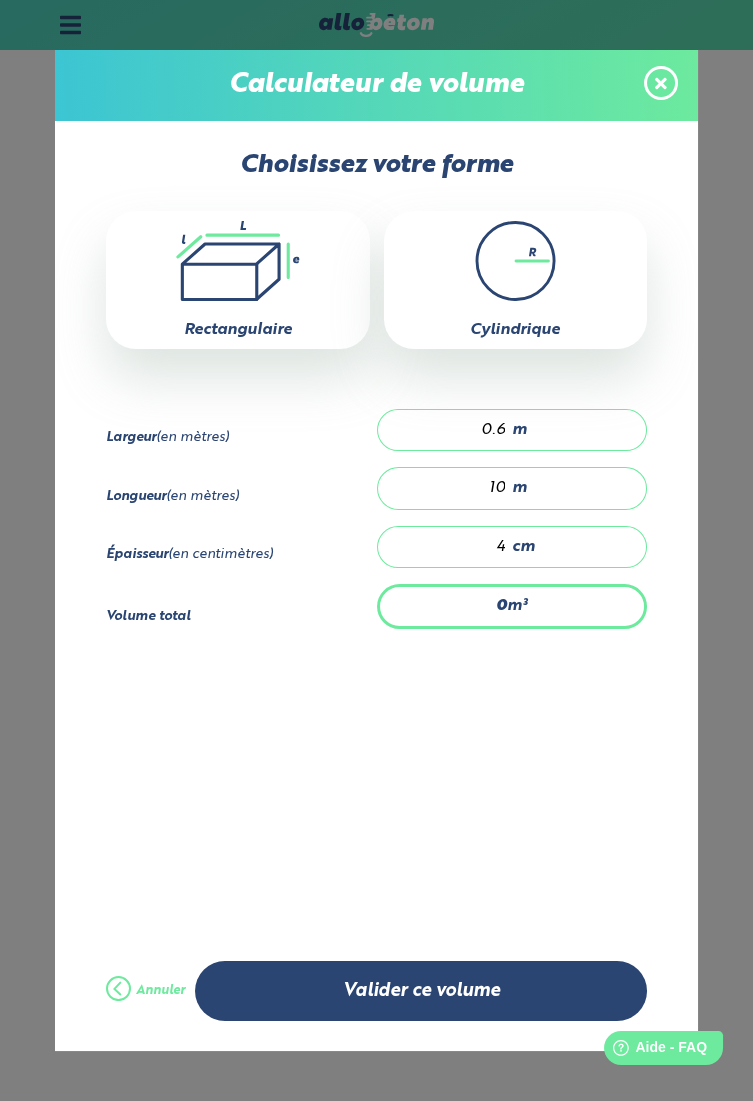 type on "0.24" 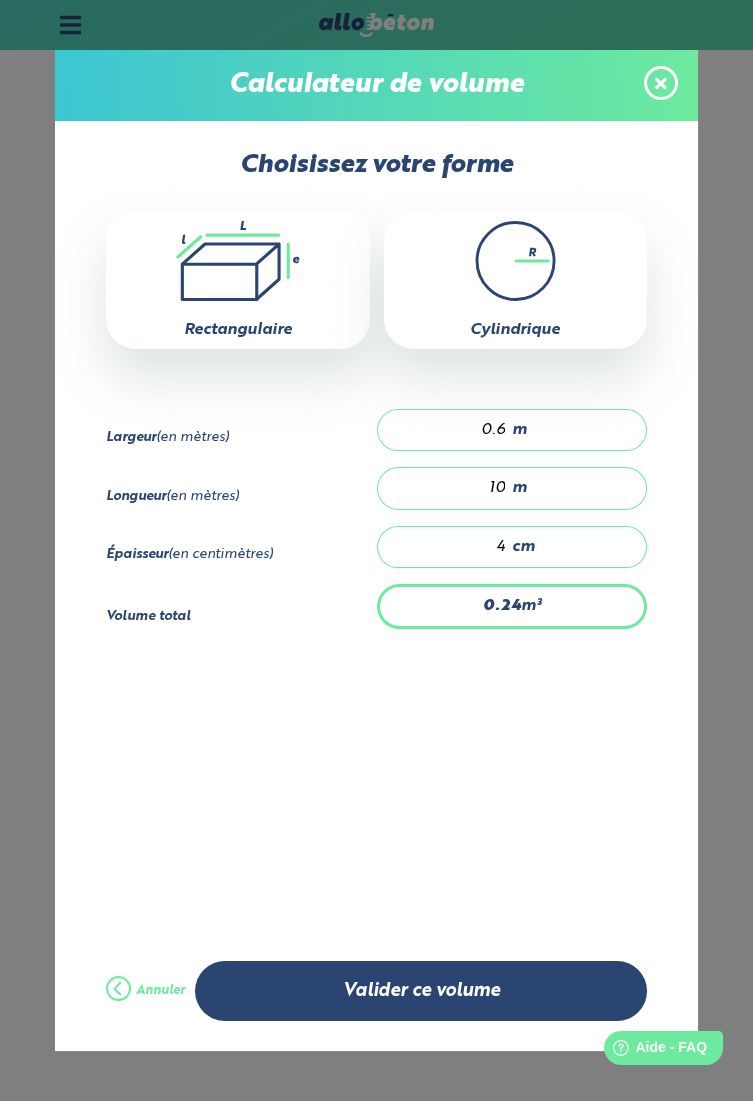 type on "40" 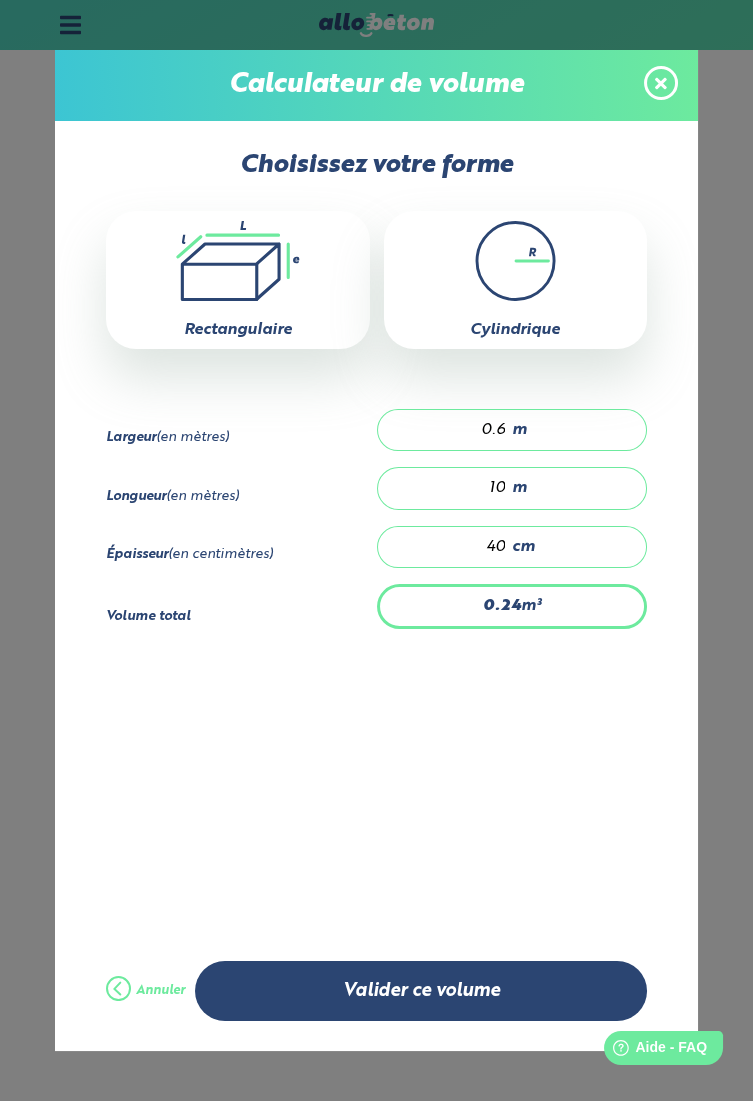 type on "2.4" 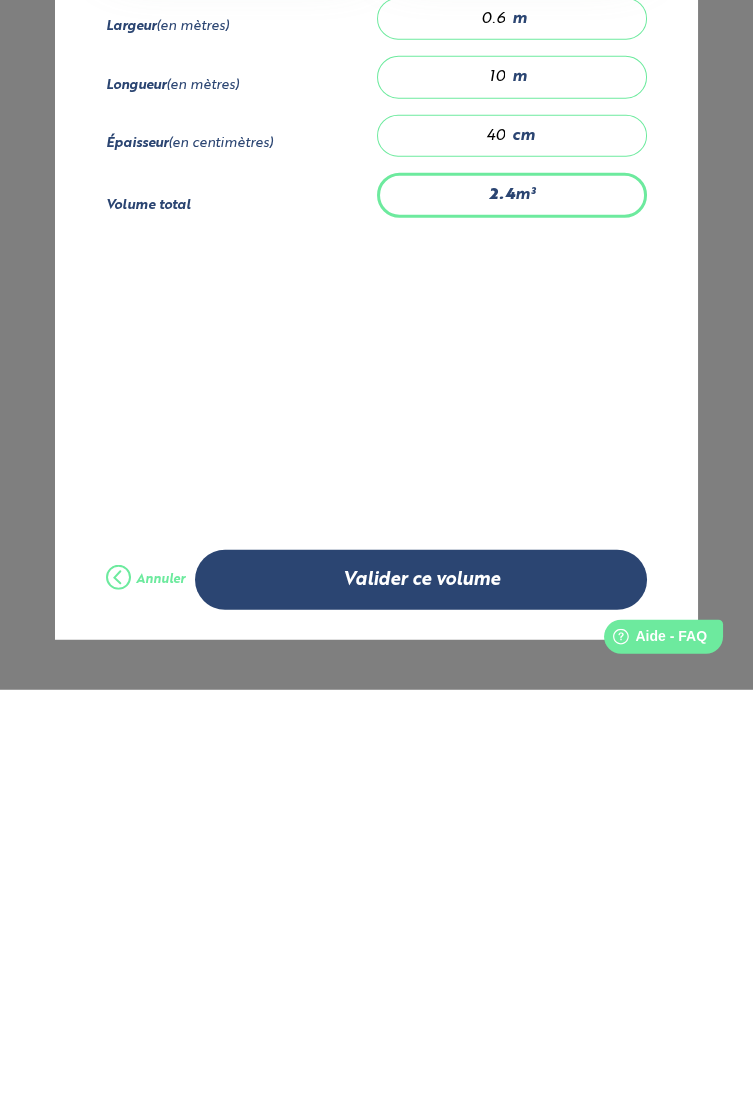 scroll, scrollTop: 64, scrollLeft: 0, axis: vertical 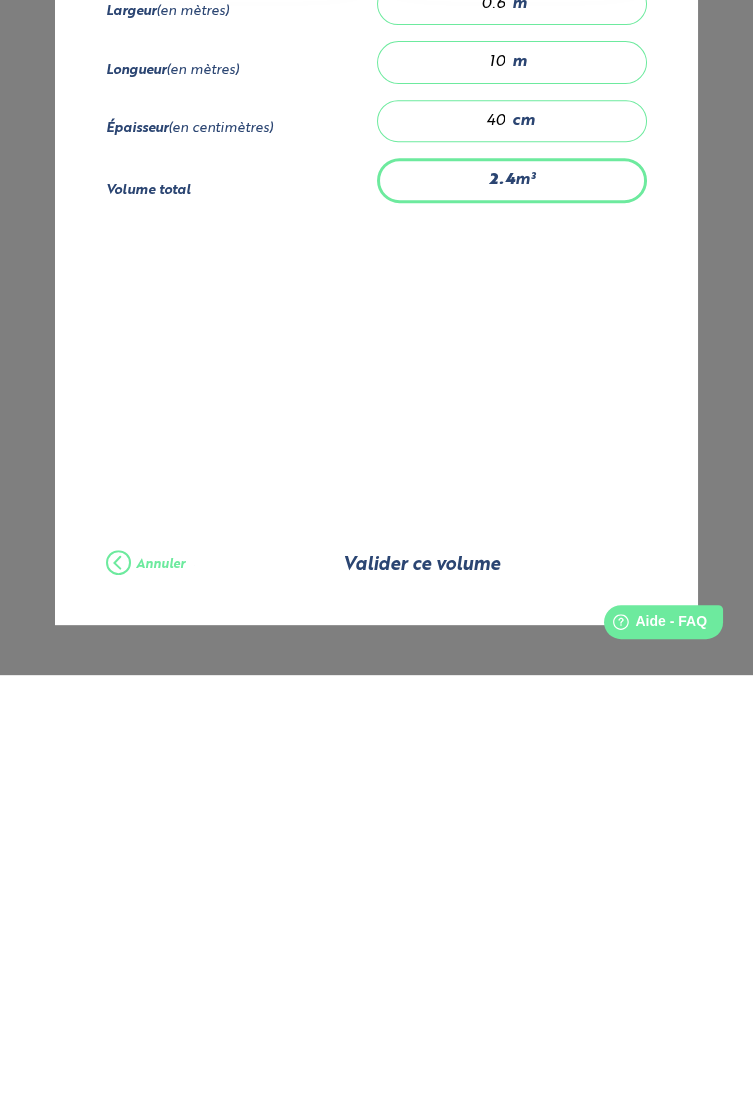 type on "40" 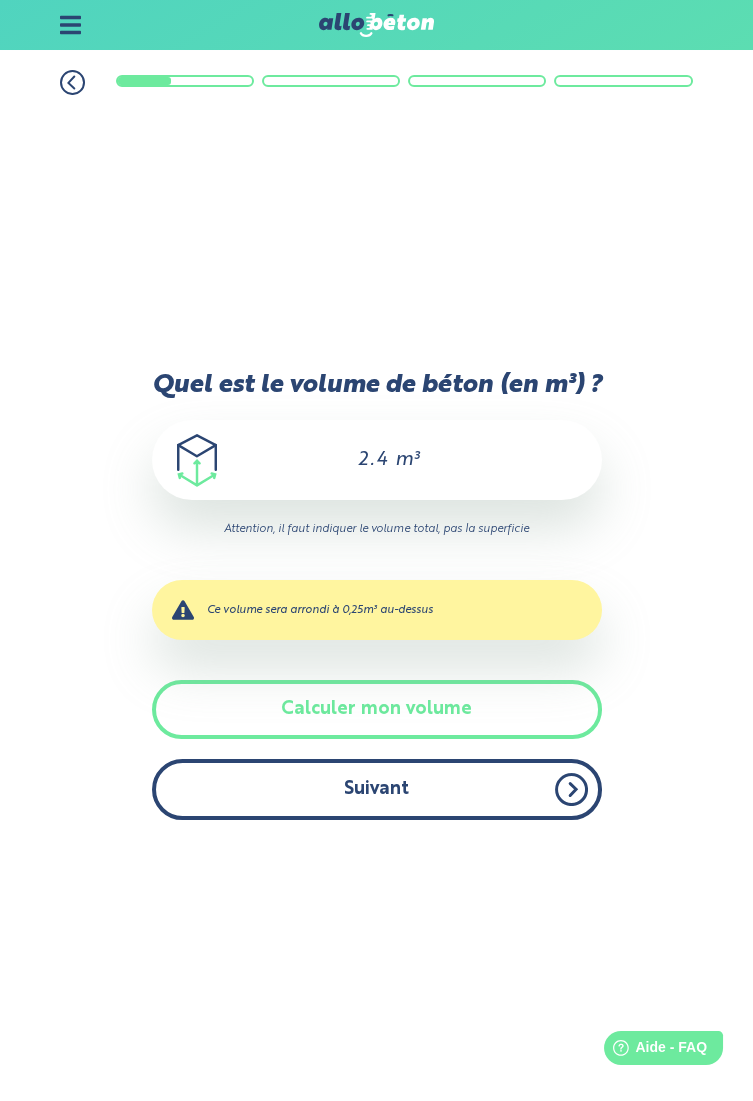 click on "Suivant" at bounding box center [377, 789] 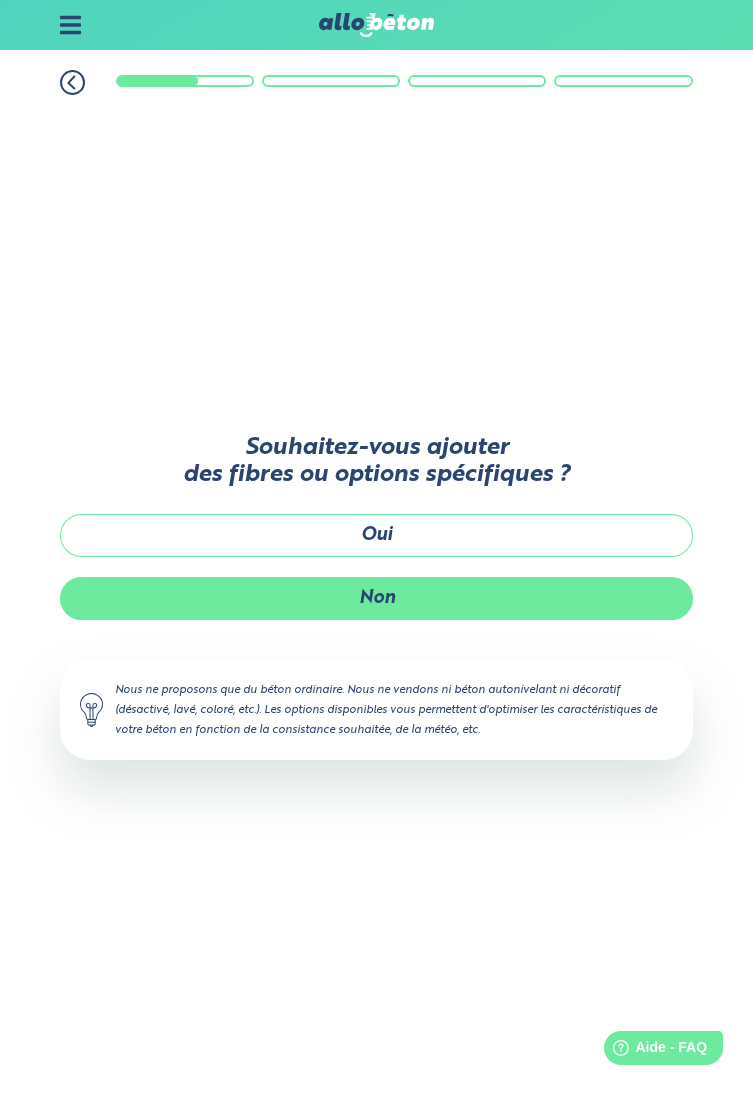 click on "Non" at bounding box center (376, 598) 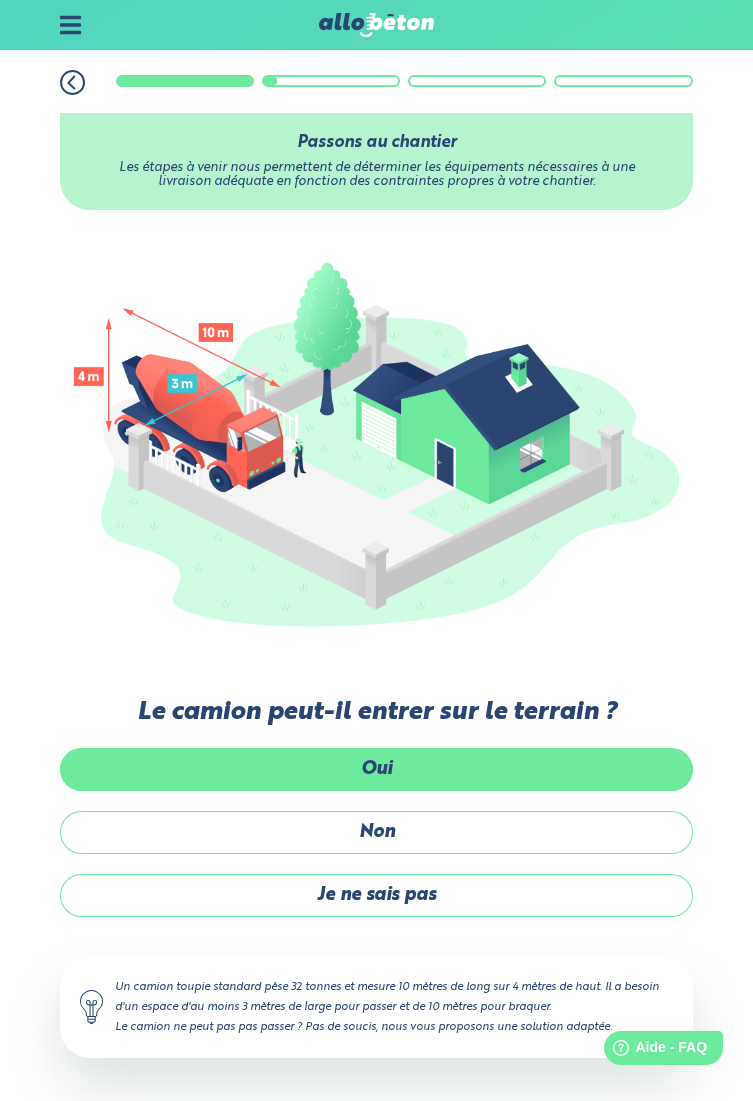 click on "Oui" at bounding box center [376, 769] 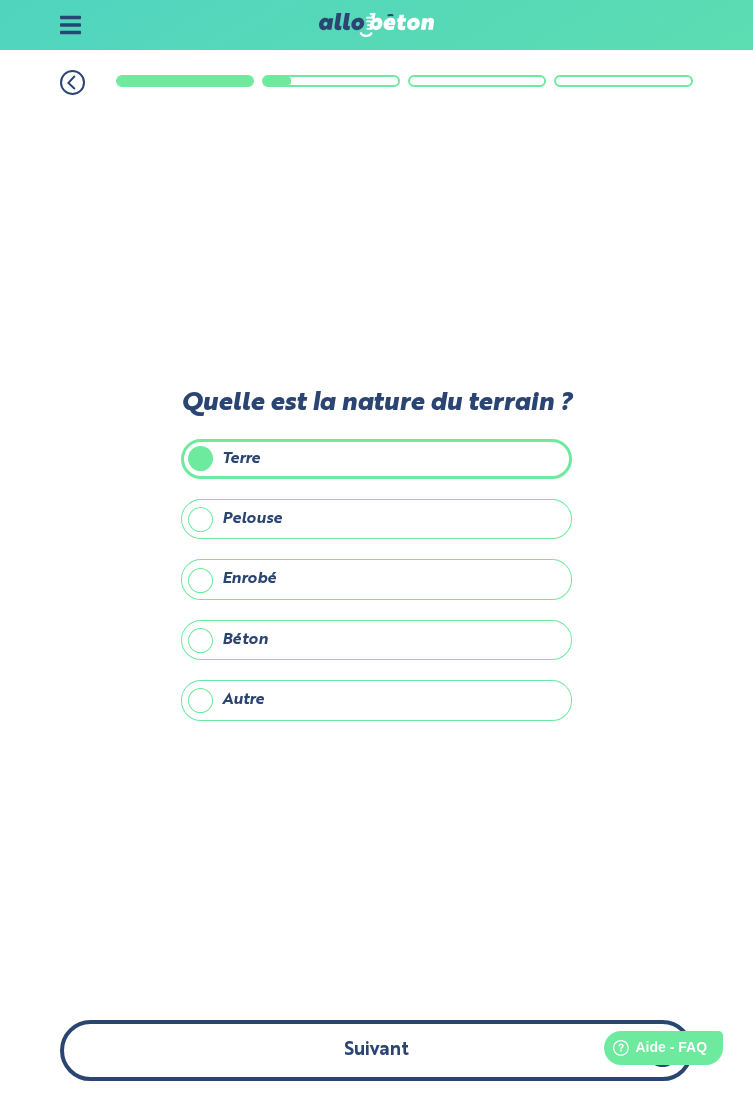 click on "Suivant" at bounding box center (376, 1050) 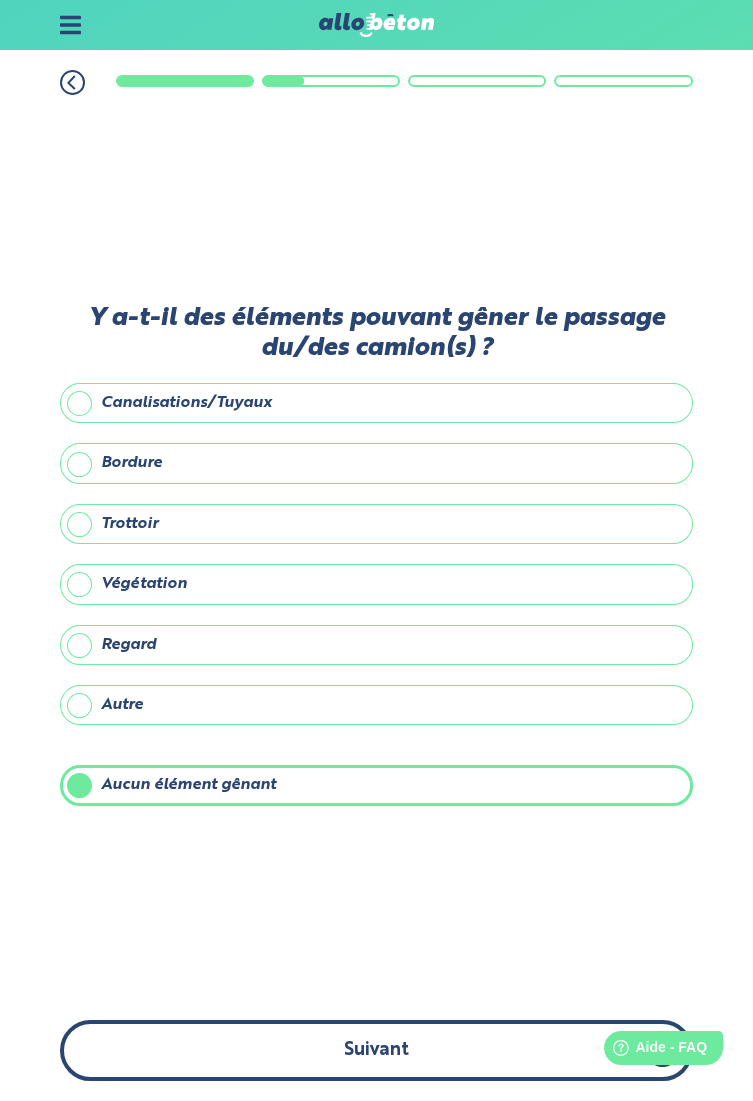 click on "Suivant" at bounding box center [376, 1050] 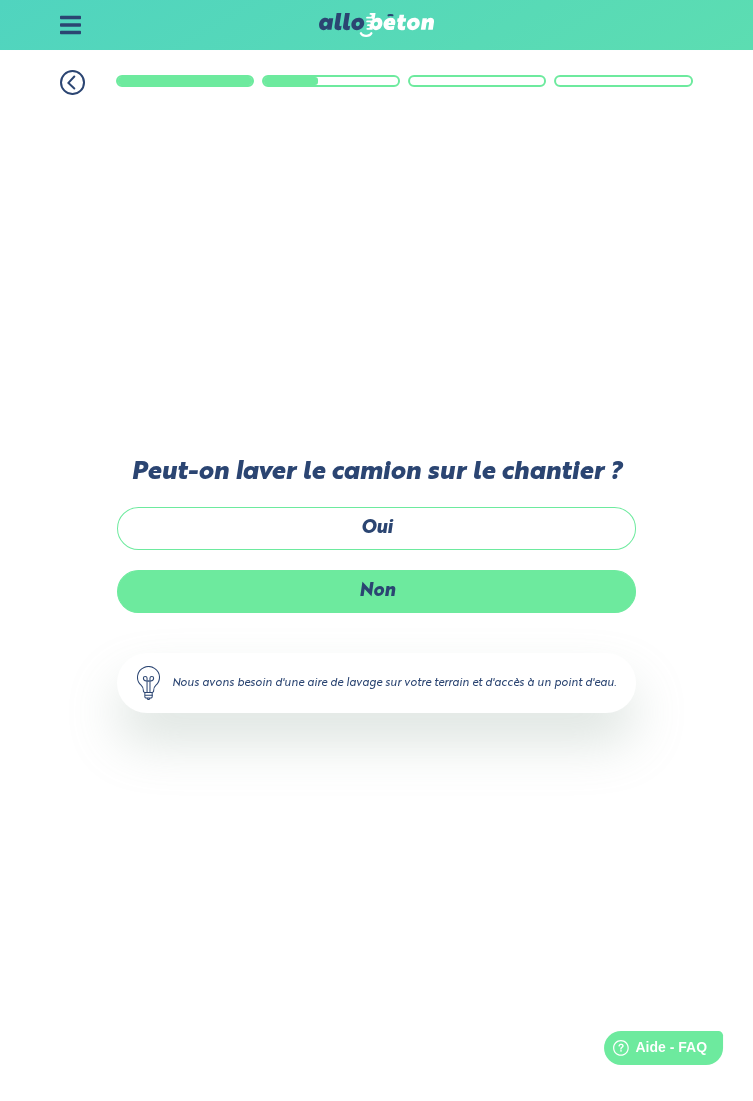 click on "Non" at bounding box center [376, 591] 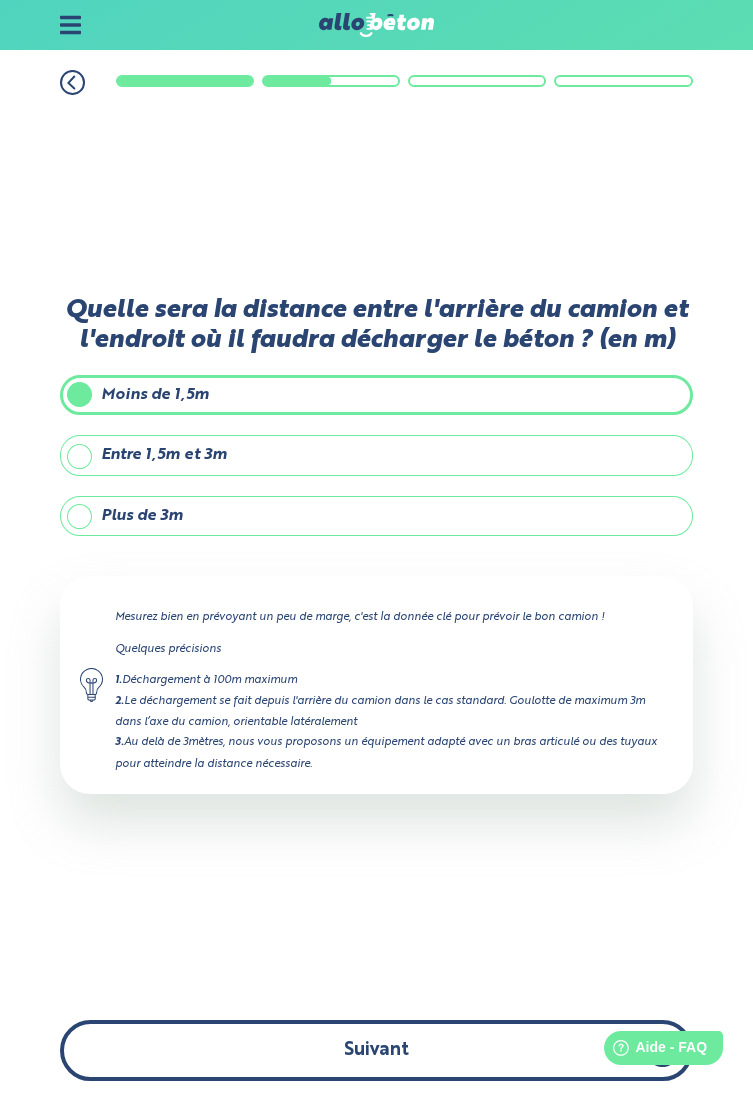 click on "Suivant" at bounding box center (376, 1050) 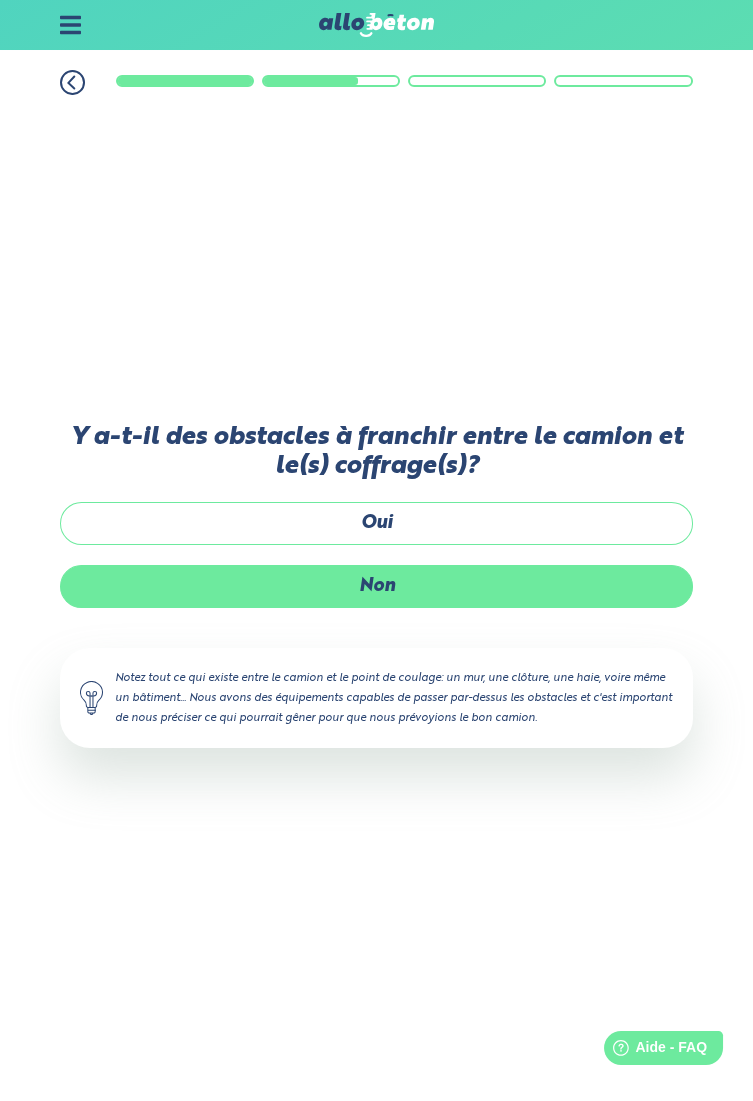 click on "Non" at bounding box center [376, 586] 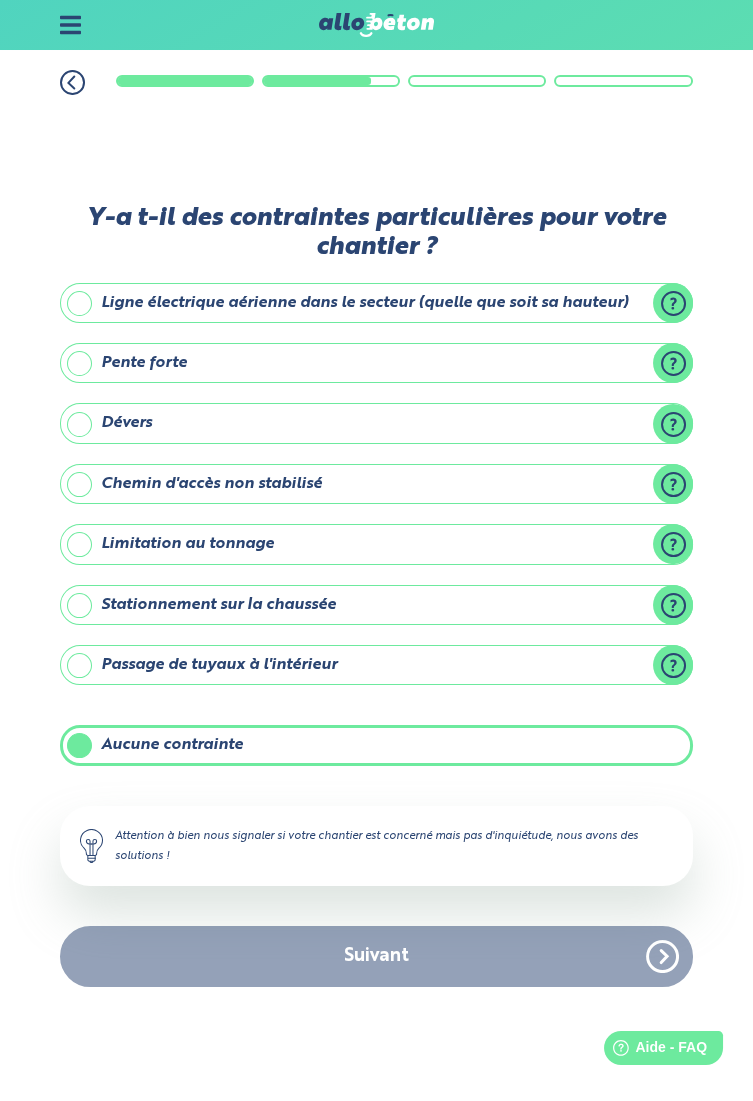 click on "Aucune contrainte" at bounding box center (376, 745) 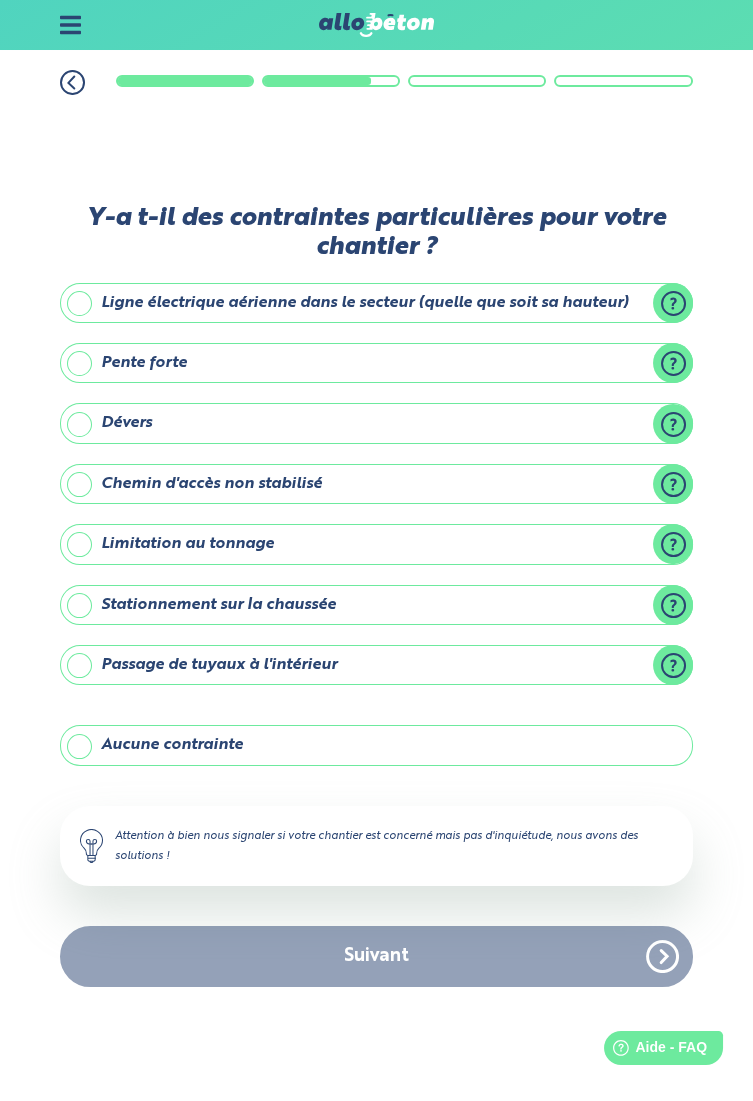 click on "Aucune contrainte" at bounding box center [376, 745] 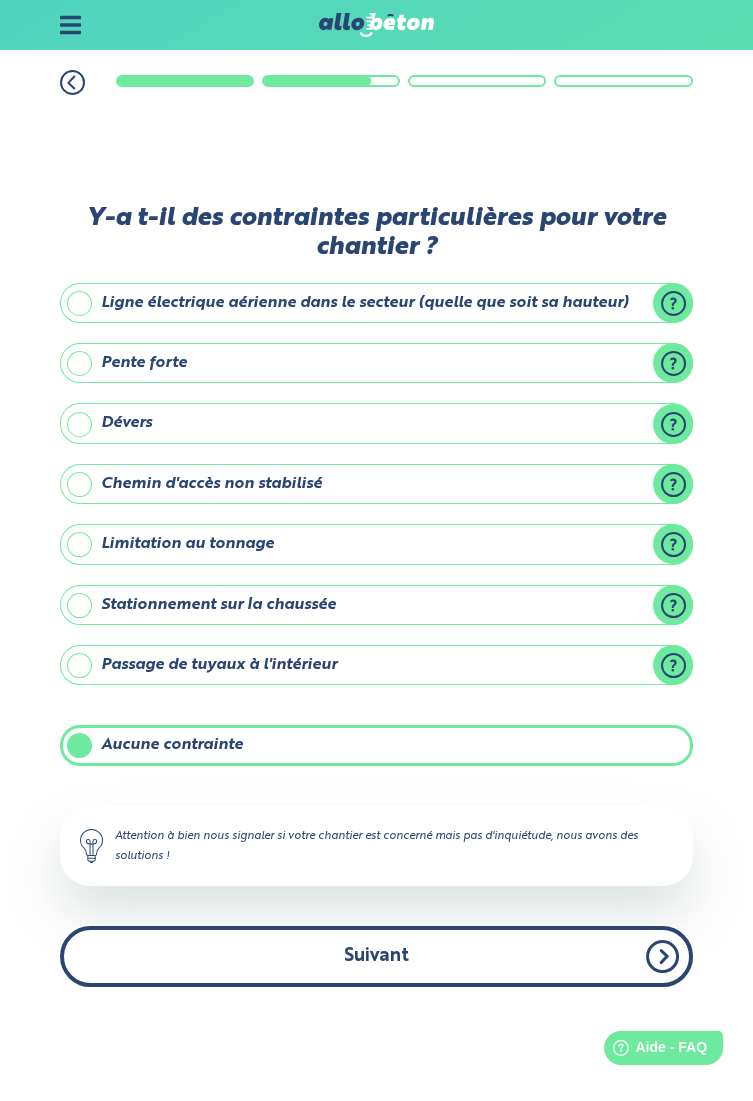click on "Suivant" at bounding box center (376, 956) 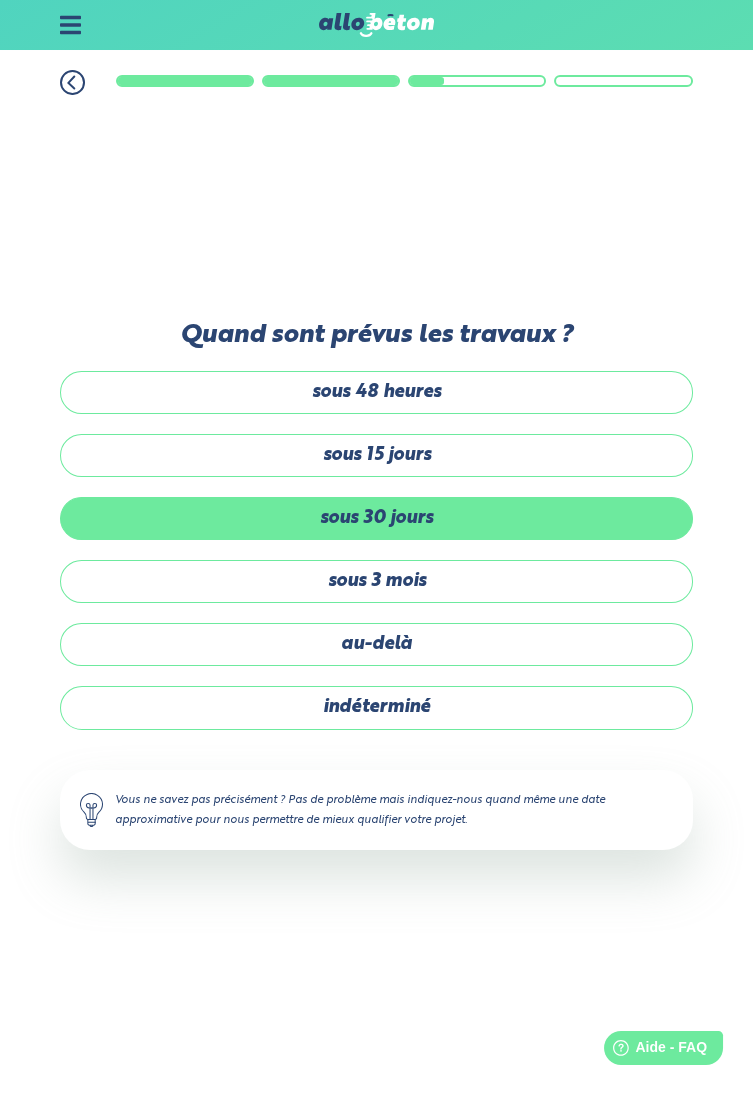 click on "sous 30 jours" at bounding box center [376, 518] 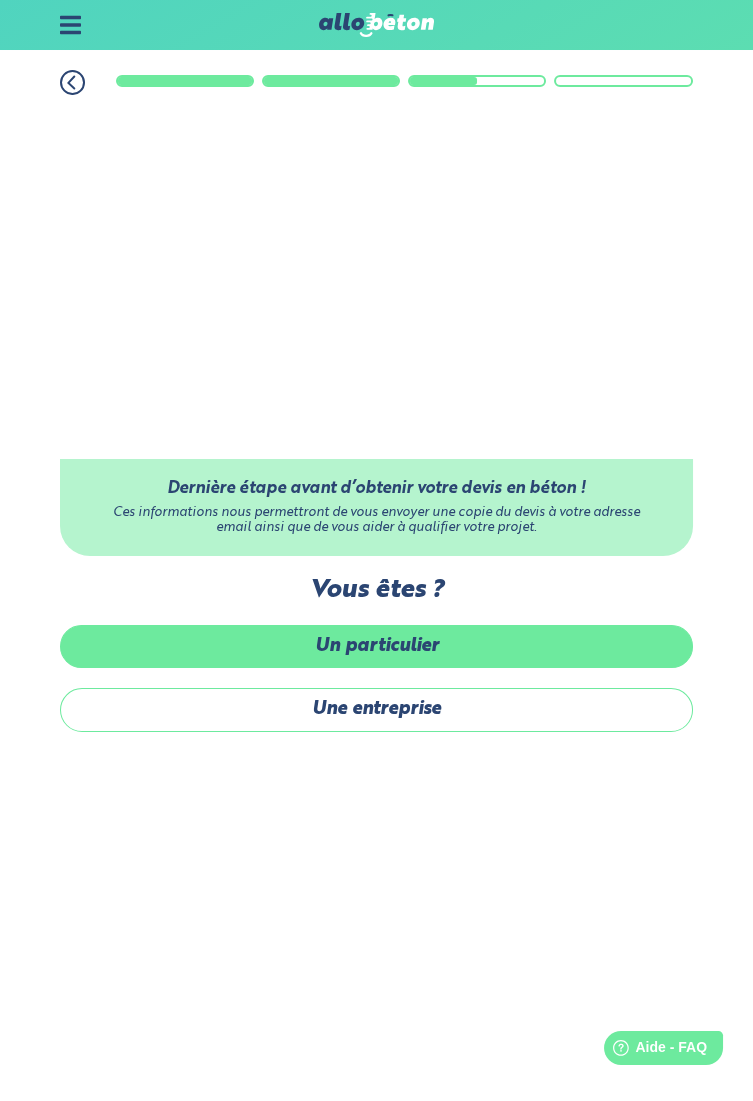 click on "Un particulier" at bounding box center [376, 646] 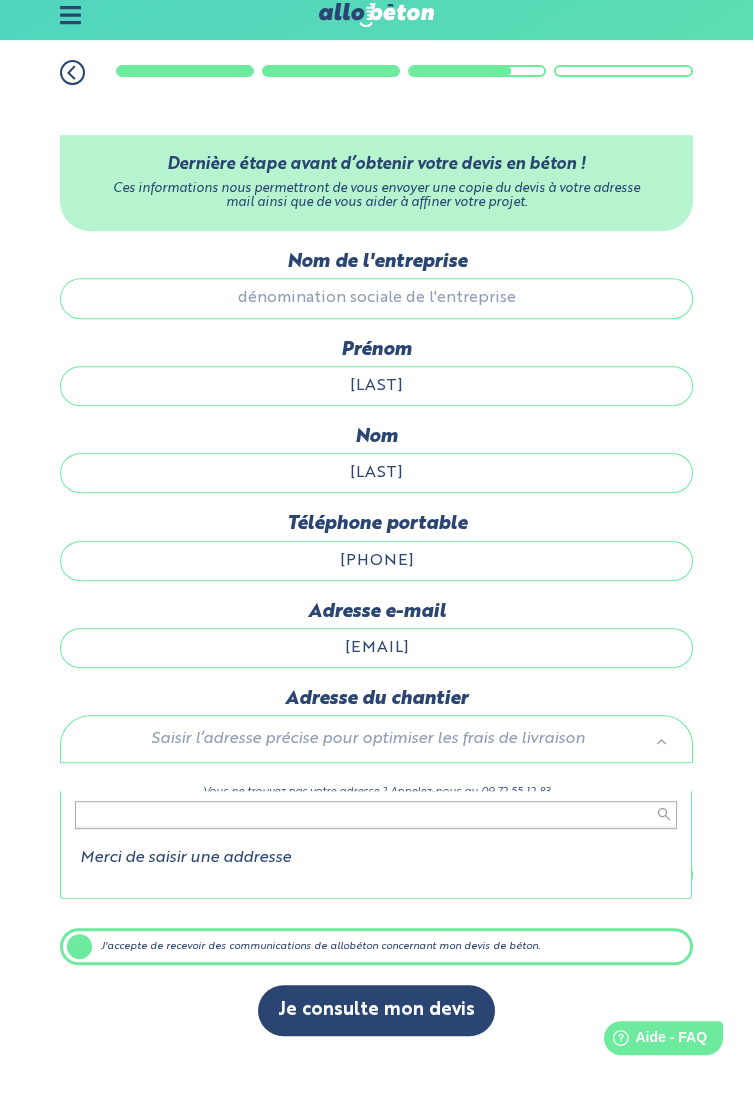 scroll, scrollTop: 64, scrollLeft: 0, axis: vertical 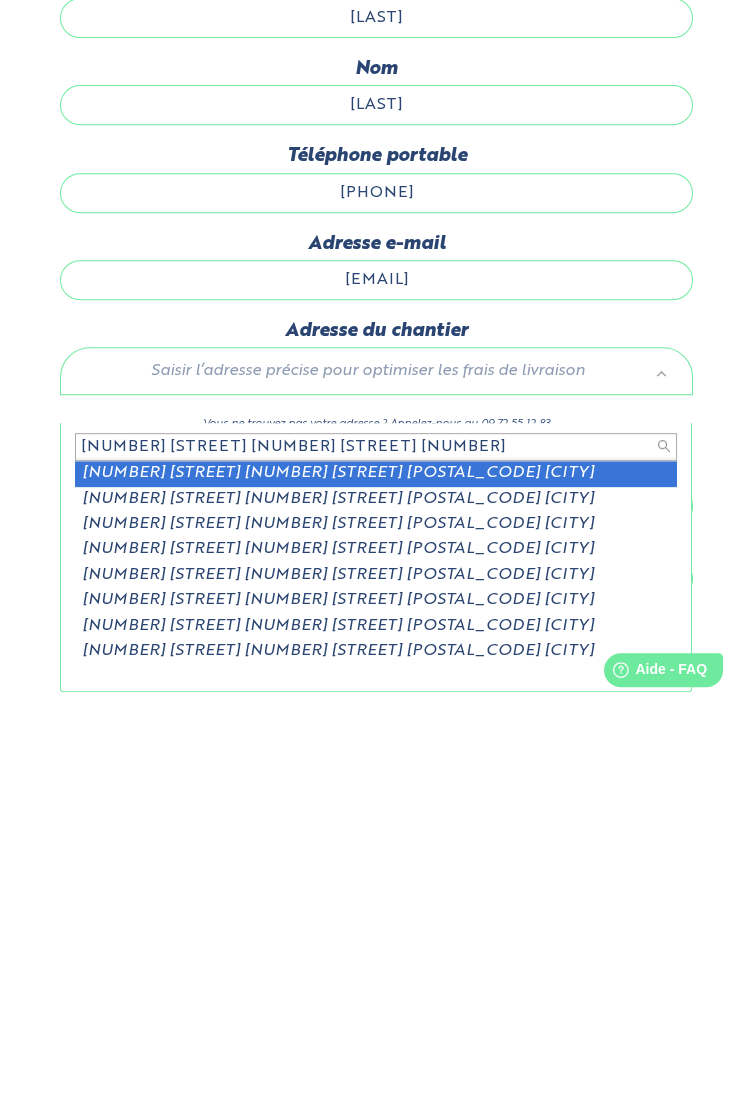 type on "31 rue du 11 novembre 72500" 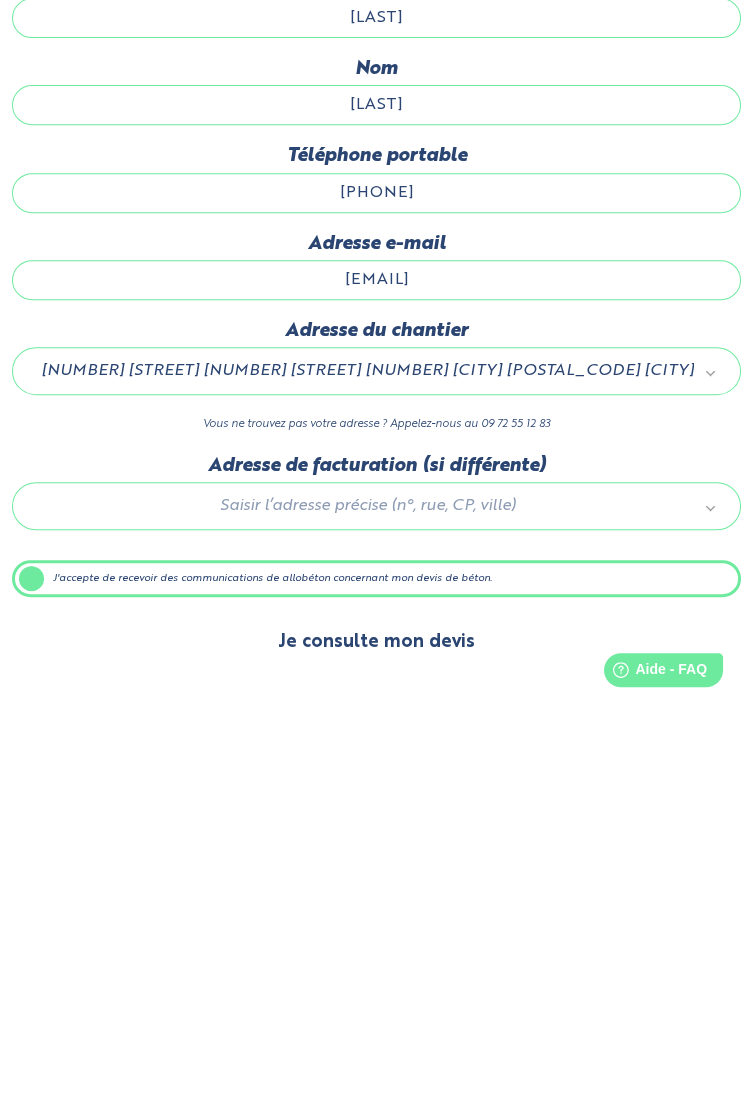 click on "Je consulte mon devis" at bounding box center [376, 1020] 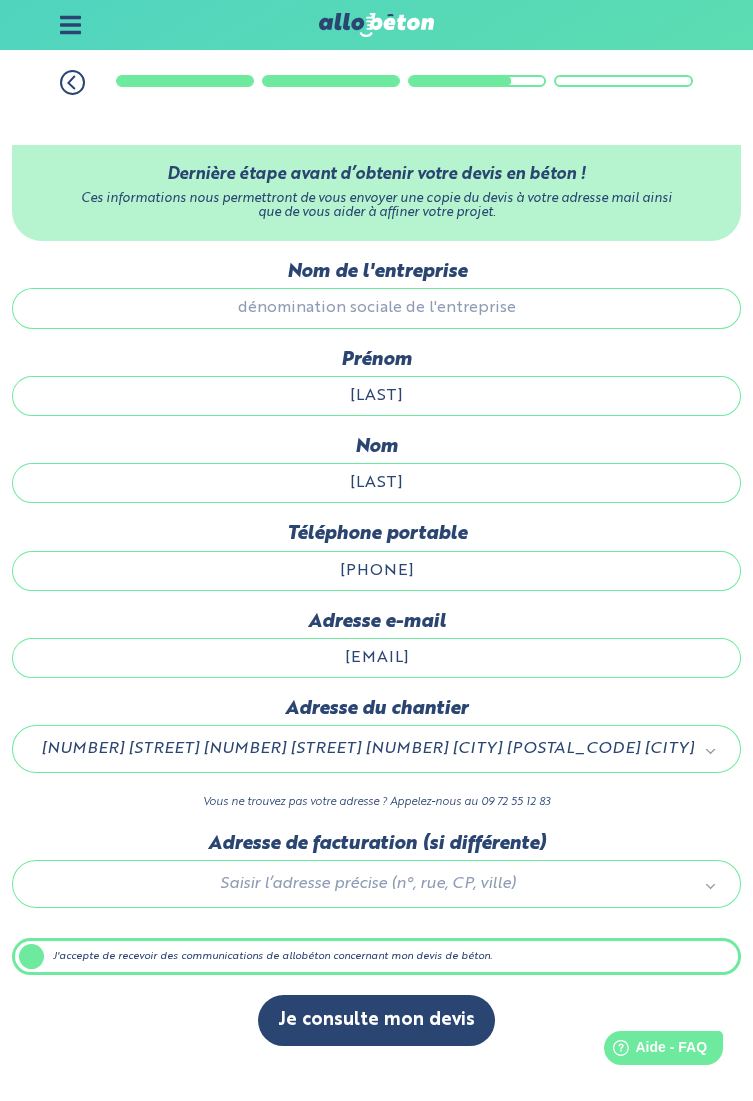 scroll, scrollTop: 0, scrollLeft: 0, axis: both 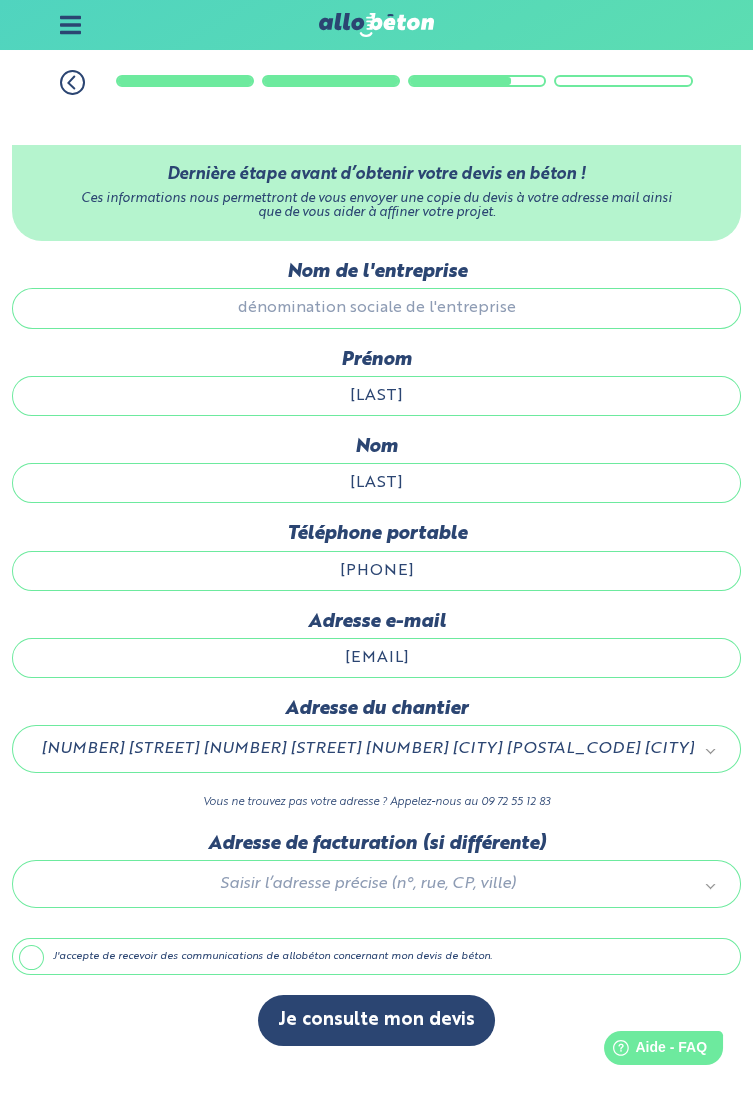 click on "J'accepte de recevoir des communications de allobéton concernant mon devis de béton." at bounding box center [376, 957] 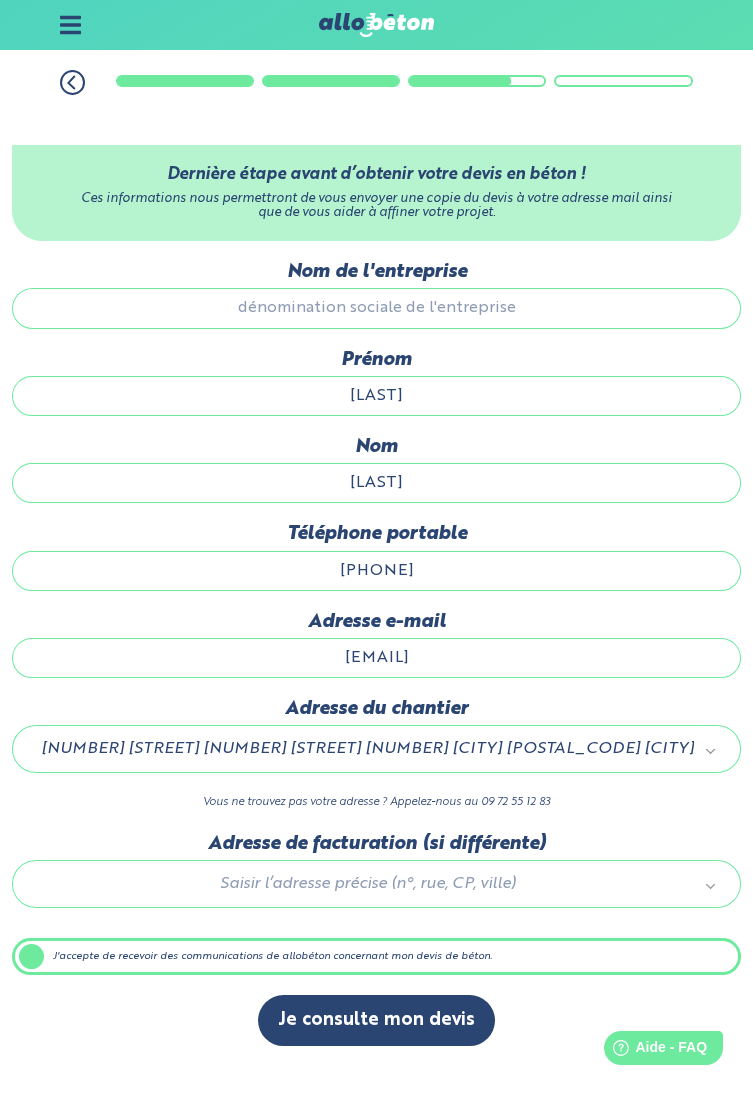 click on "[NAME]" at bounding box center [376, 483] 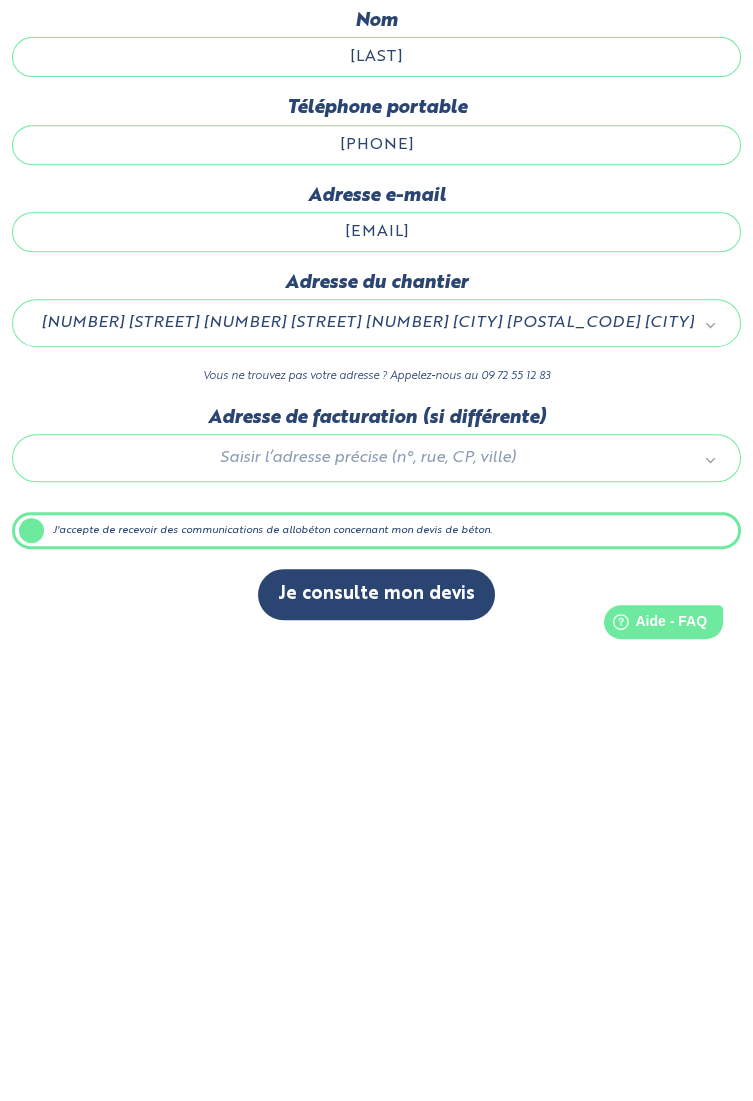 scroll, scrollTop: 64, scrollLeft: 0, axis: vertical 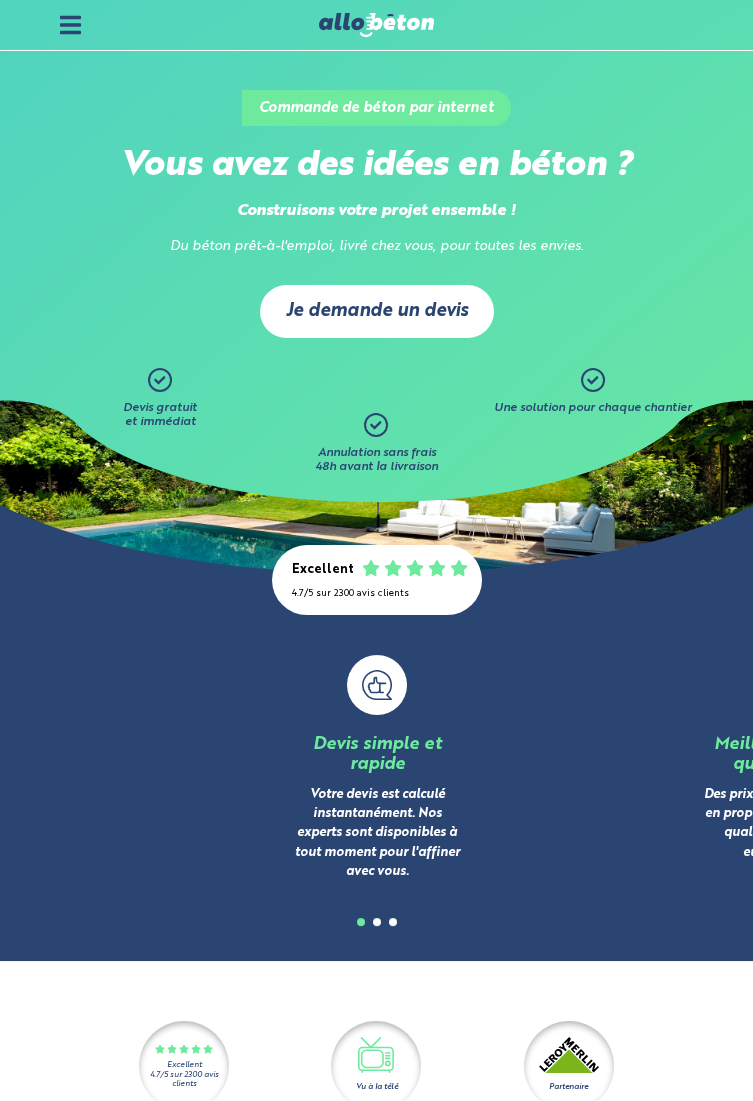 click on "Je demande un devis" at bounding box center [377, 311] 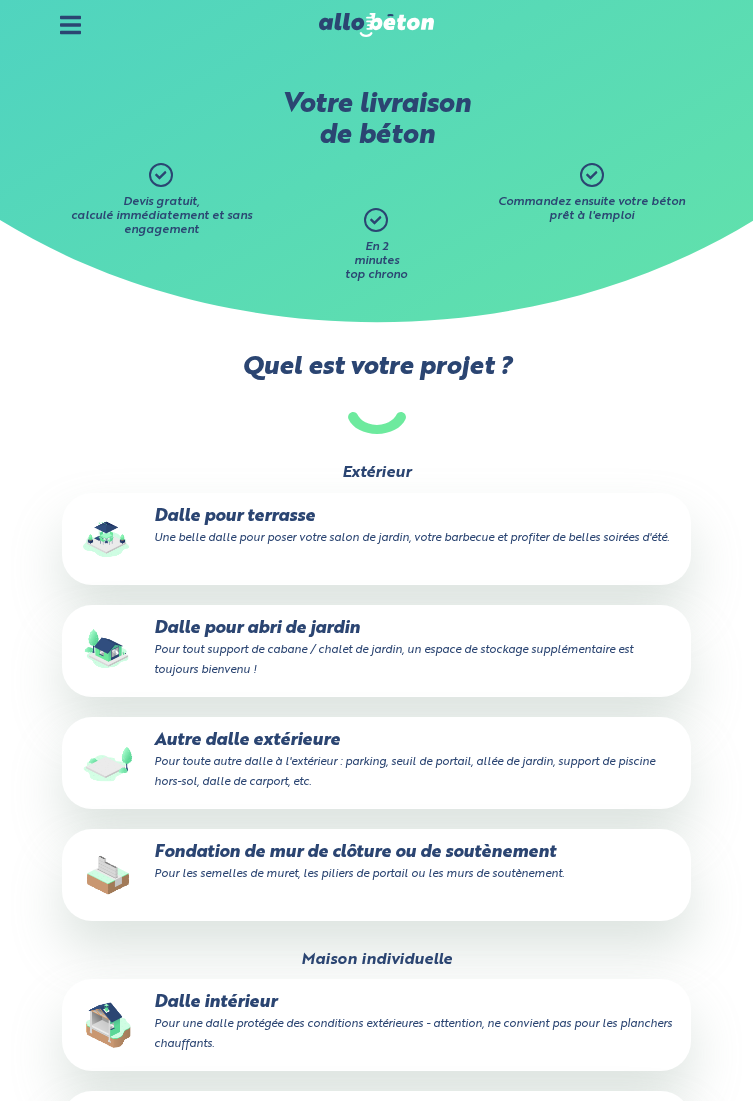 scroll, scrollTop: 0, scrollLeft: 0, axis: both 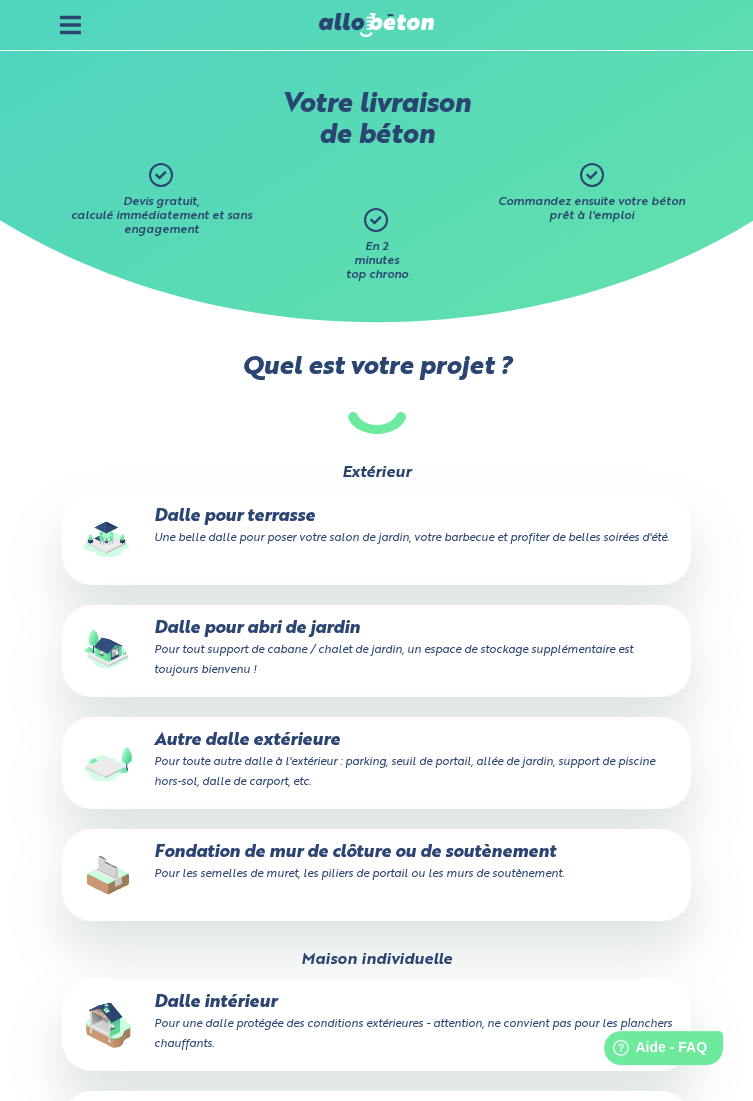 click 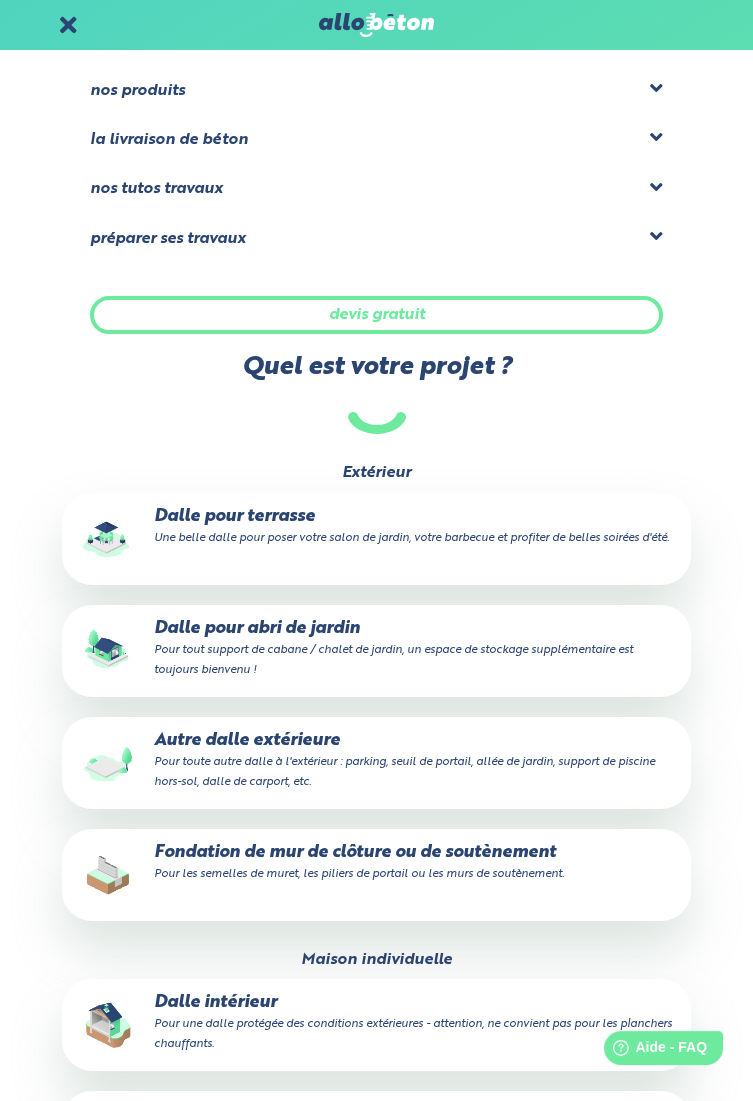 click on "nos produits
le béton prêt à l'emploi
quel prix pour un m³ de béton ?" at bounding box center (376, 90) 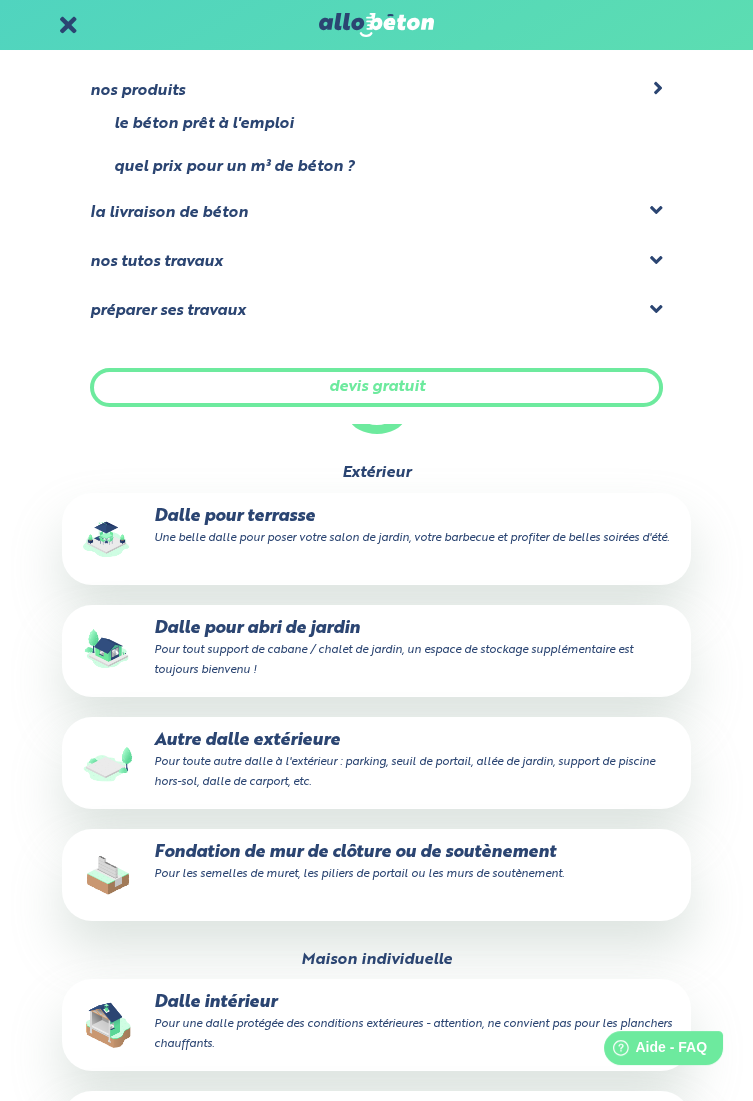 click on "la livraison de béton" at bounding box center (169, 213) 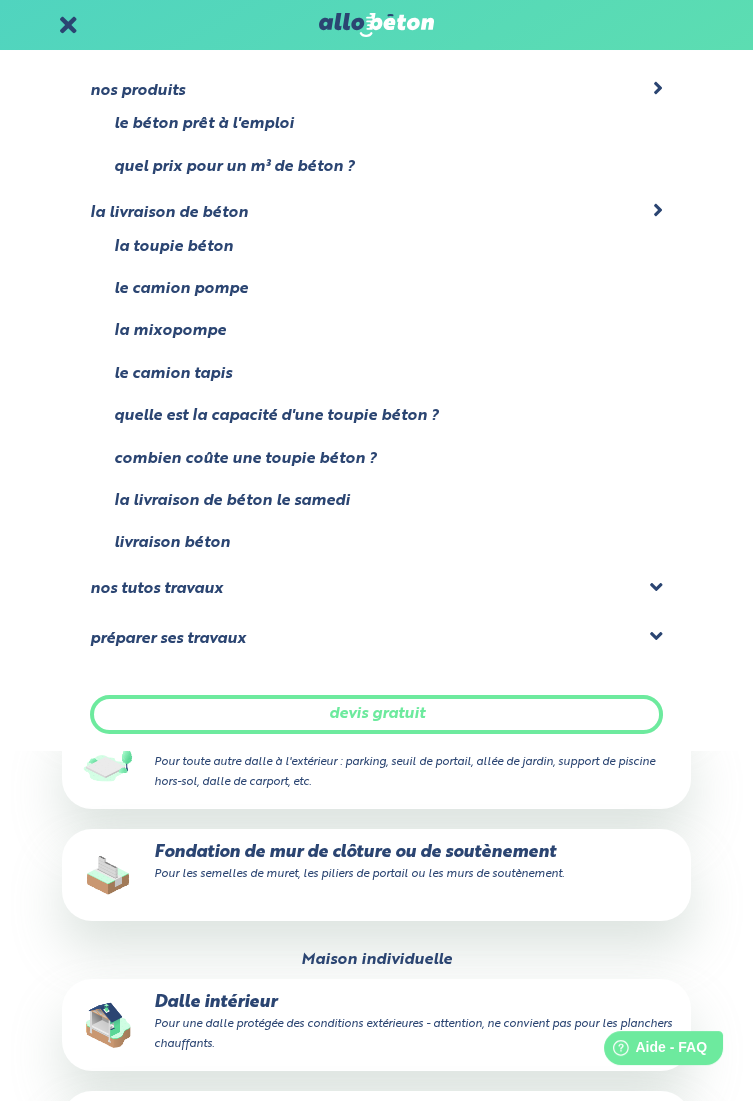 click on "la livraison de béton" at bounding box center [376, 212] 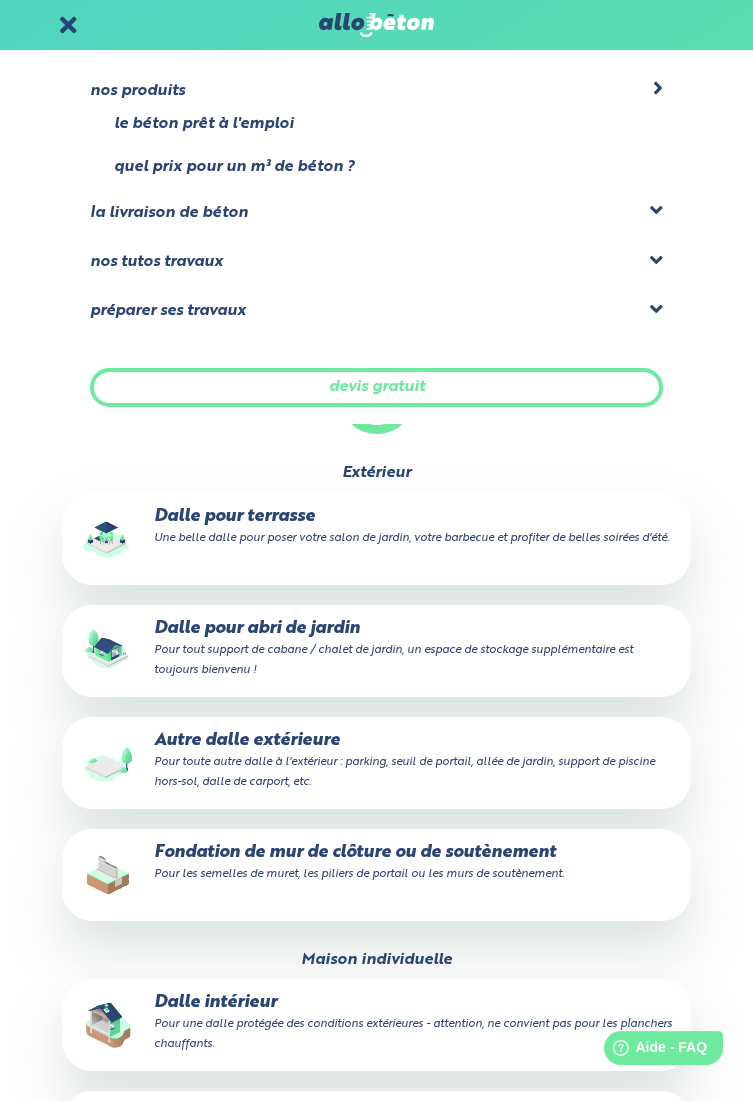 click on "la livraison de béton" at bounding box center (376, 212) 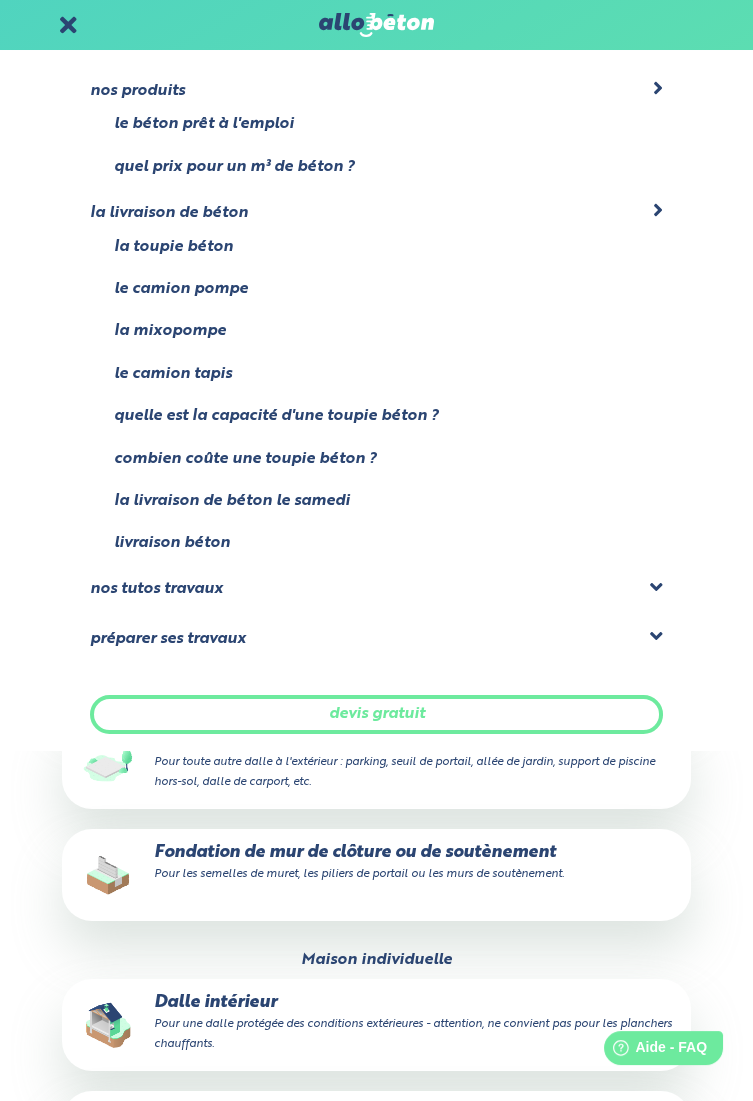 click on "la livraison de béton" at bounding box center [376, 212] 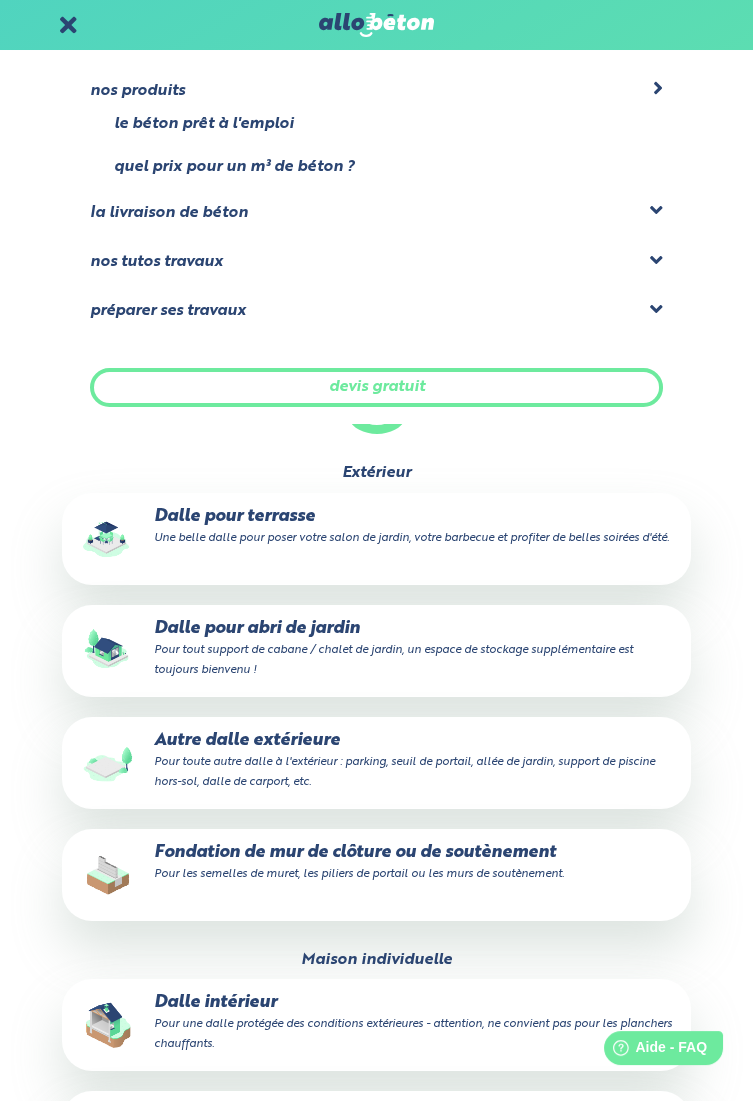click 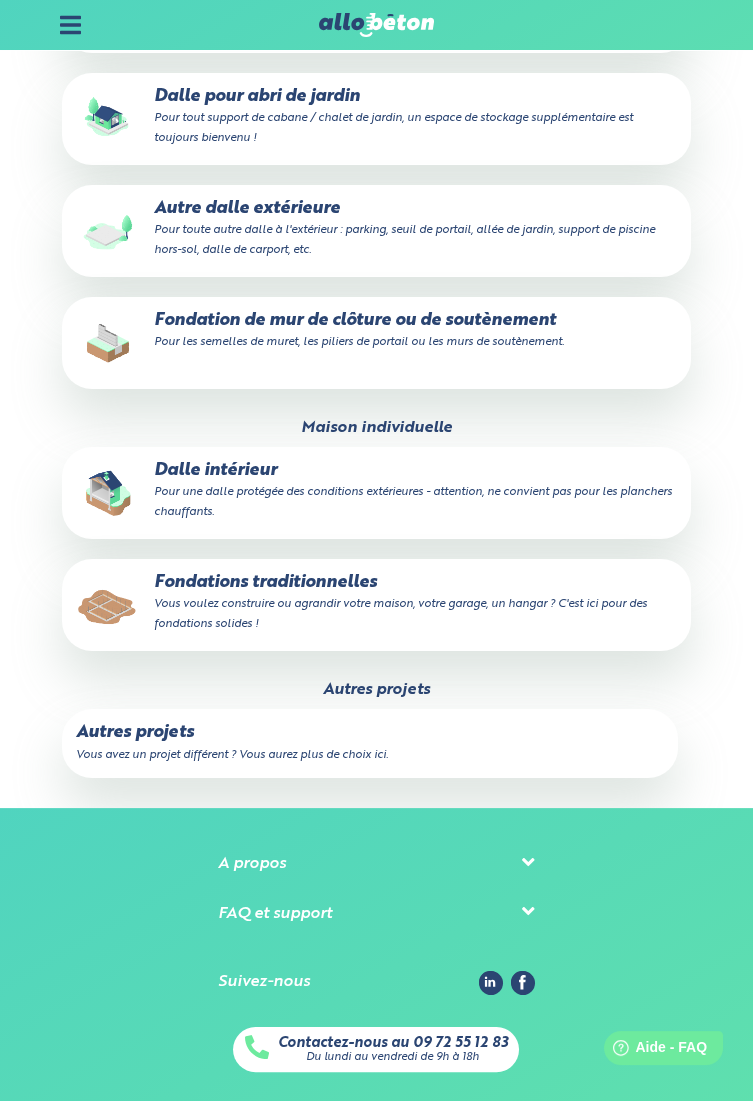 scroll, scrollTop: 544, scrollLeft: 0, axis: vertical 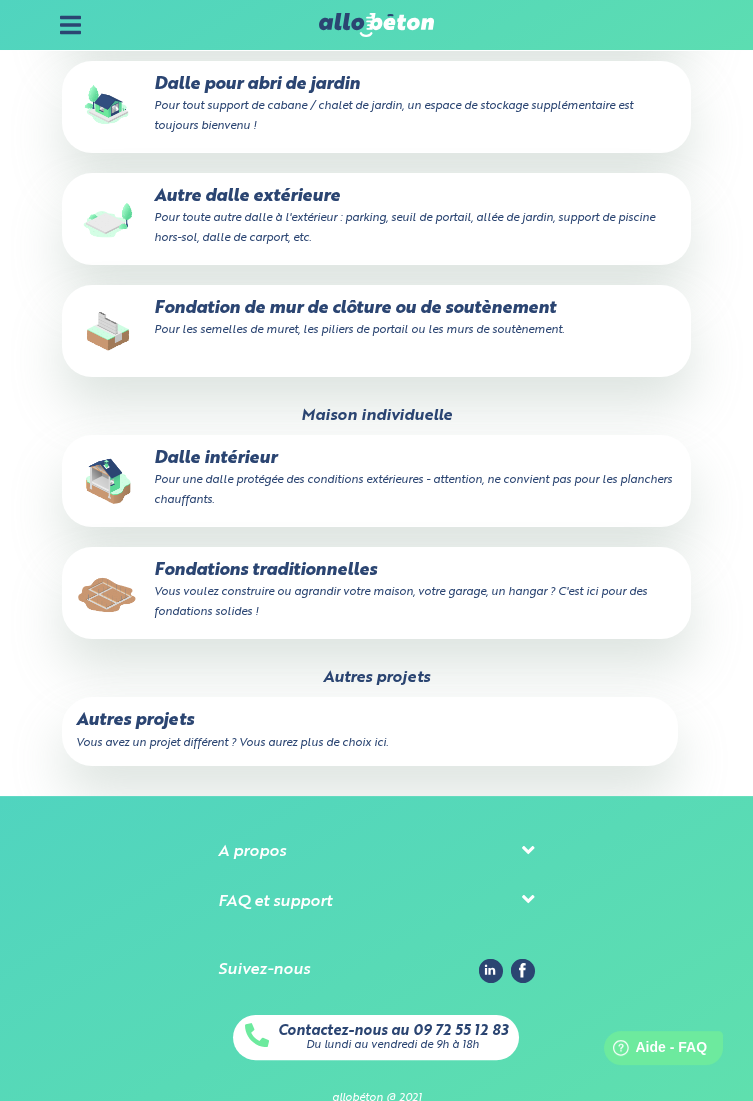 click on "Autres projets
Vous avez un projet différent ? Vous aurez plus de choix ici." at bounding box center [370, 731] 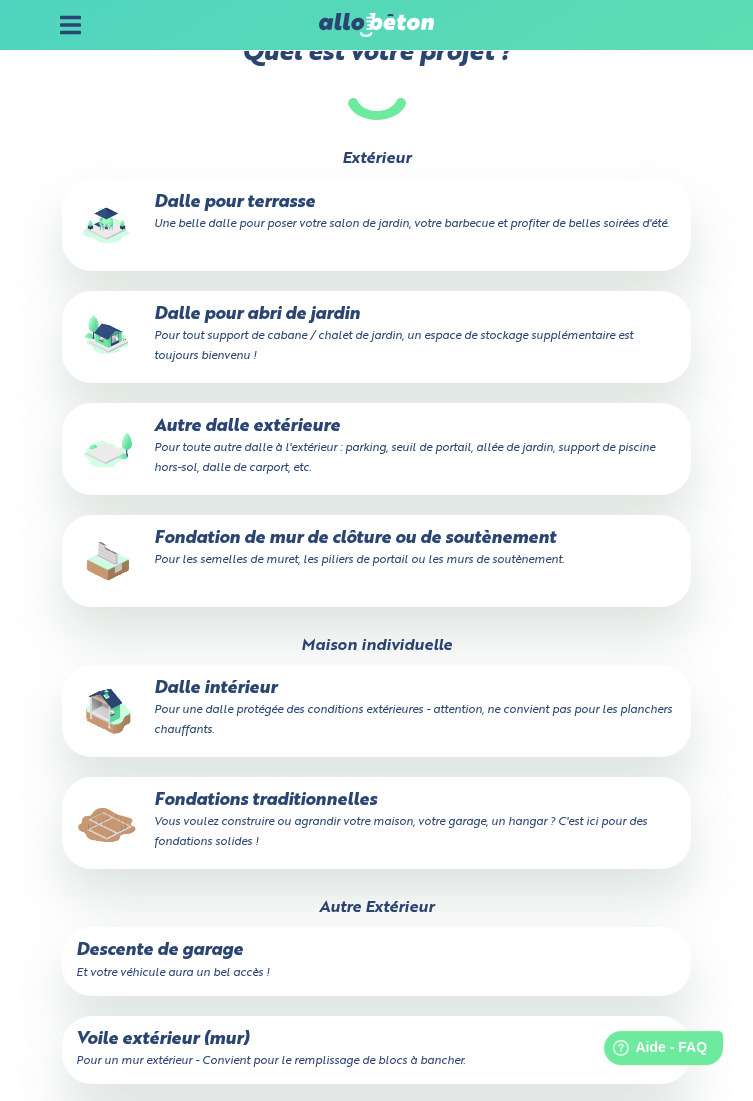 scroll, scrollTop: 314, scrollLeft: 0, axis: vertical 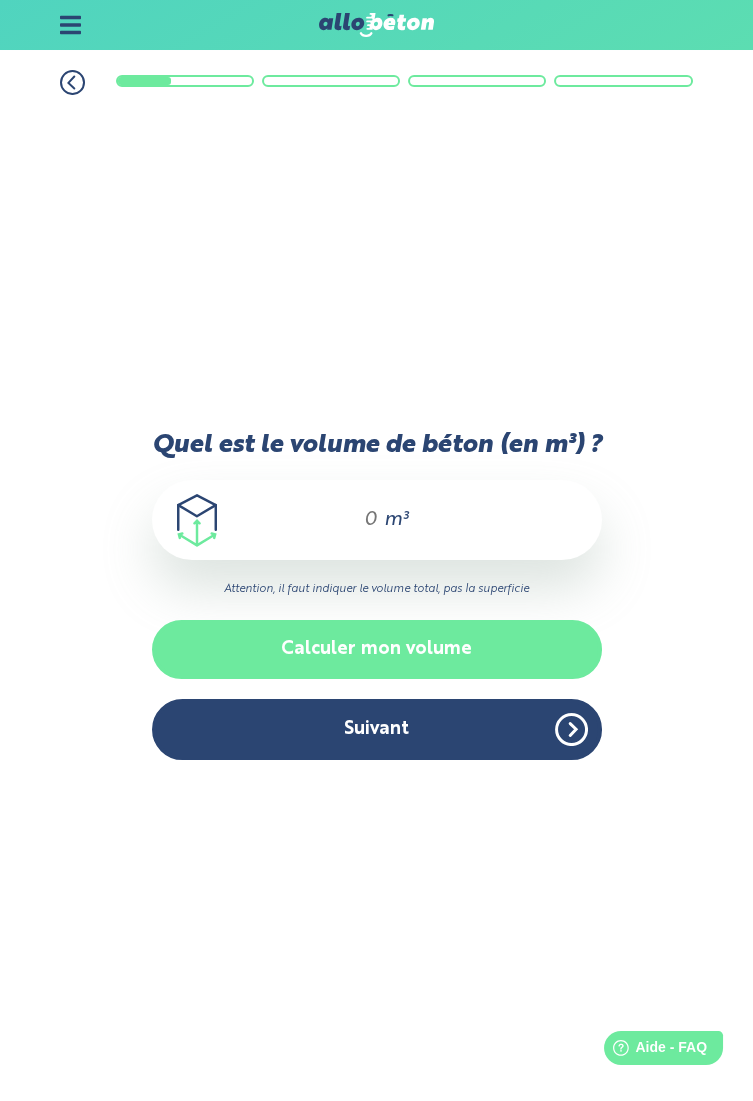 click on "Calculer mon volume" at bounding box center [377, 649] 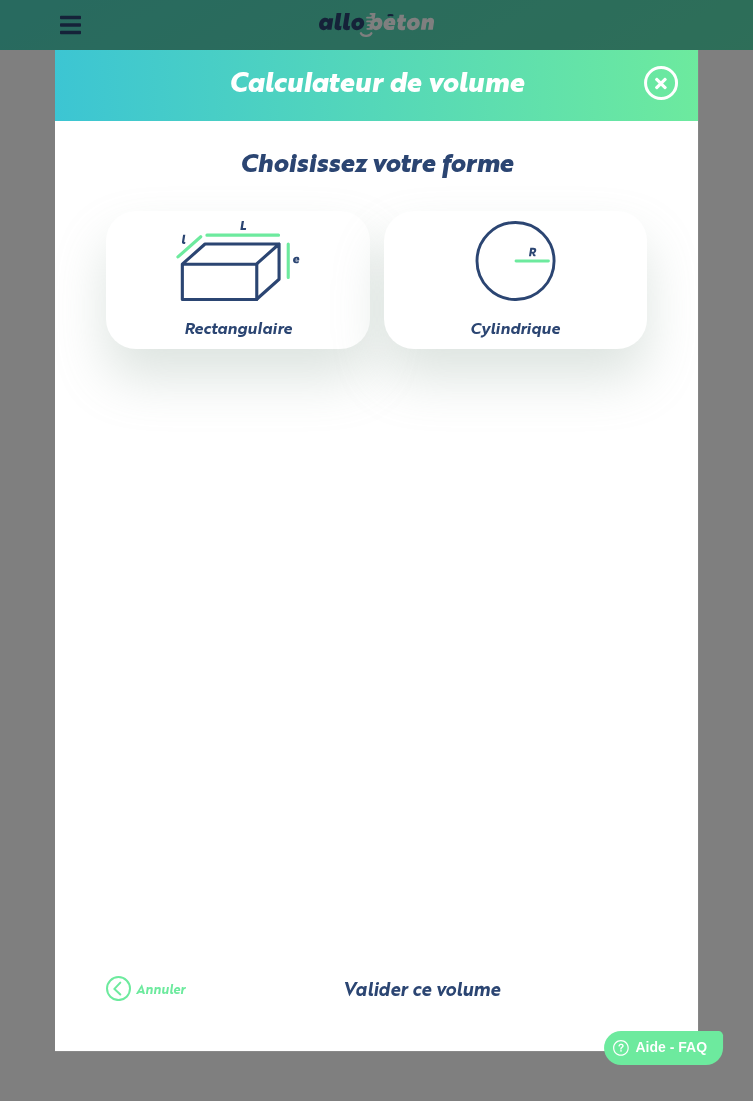 click on "Valider ce volume" at bounding box center (420, 991) 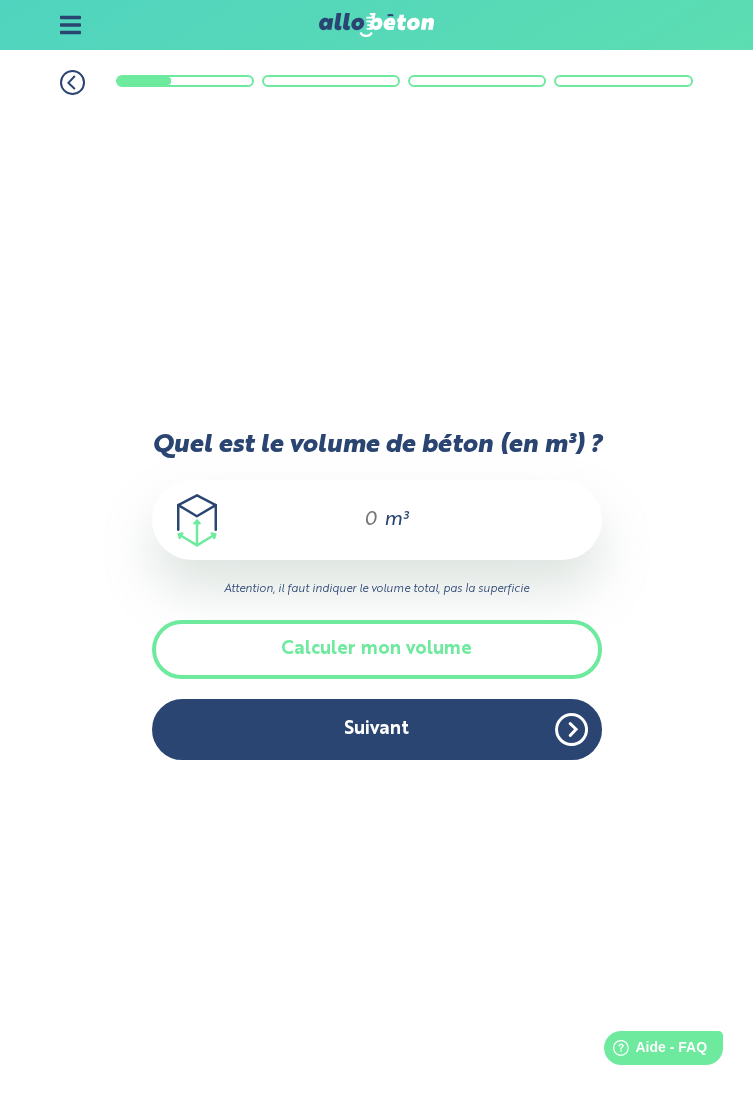 click on "Quel est le volume de béton (en m³) ?" at bounding box center (362, 520) 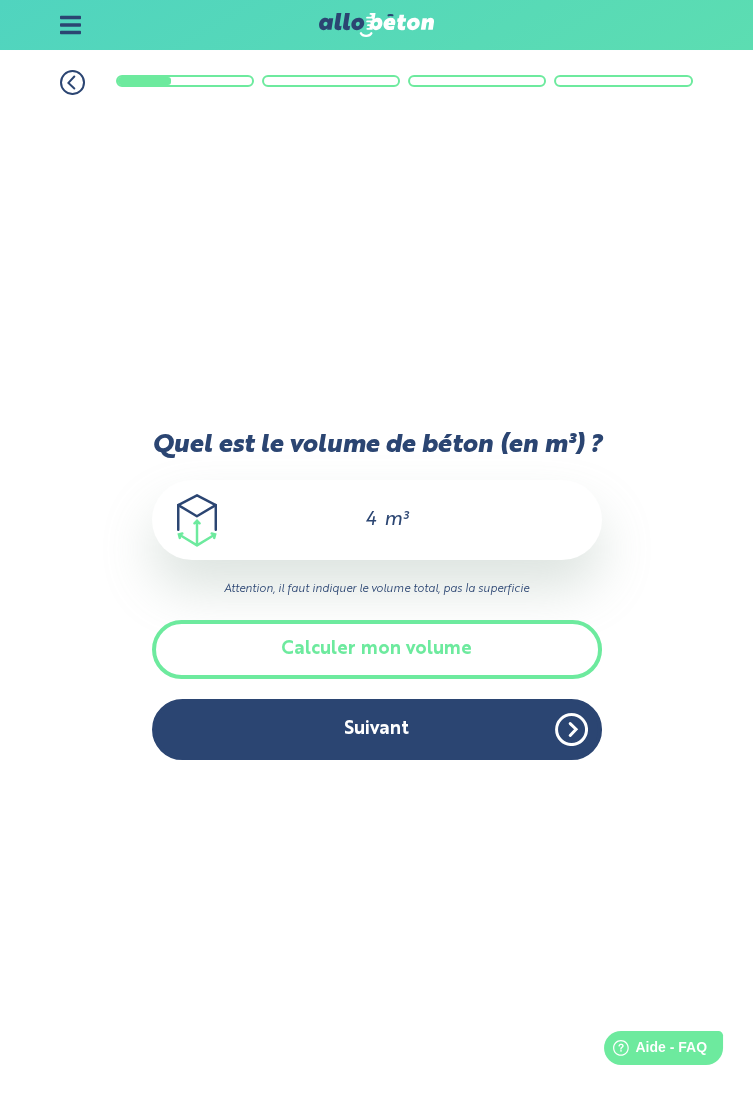 type on "4" 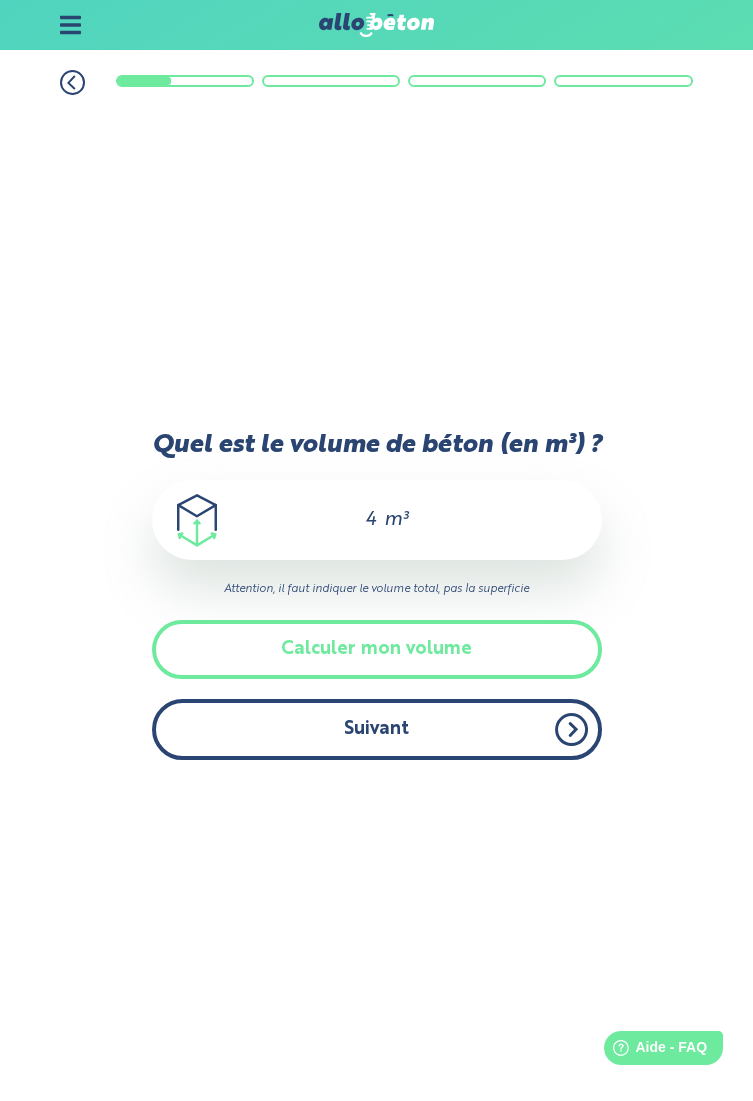 click on "Suivant" at bounding box center (377, 729) 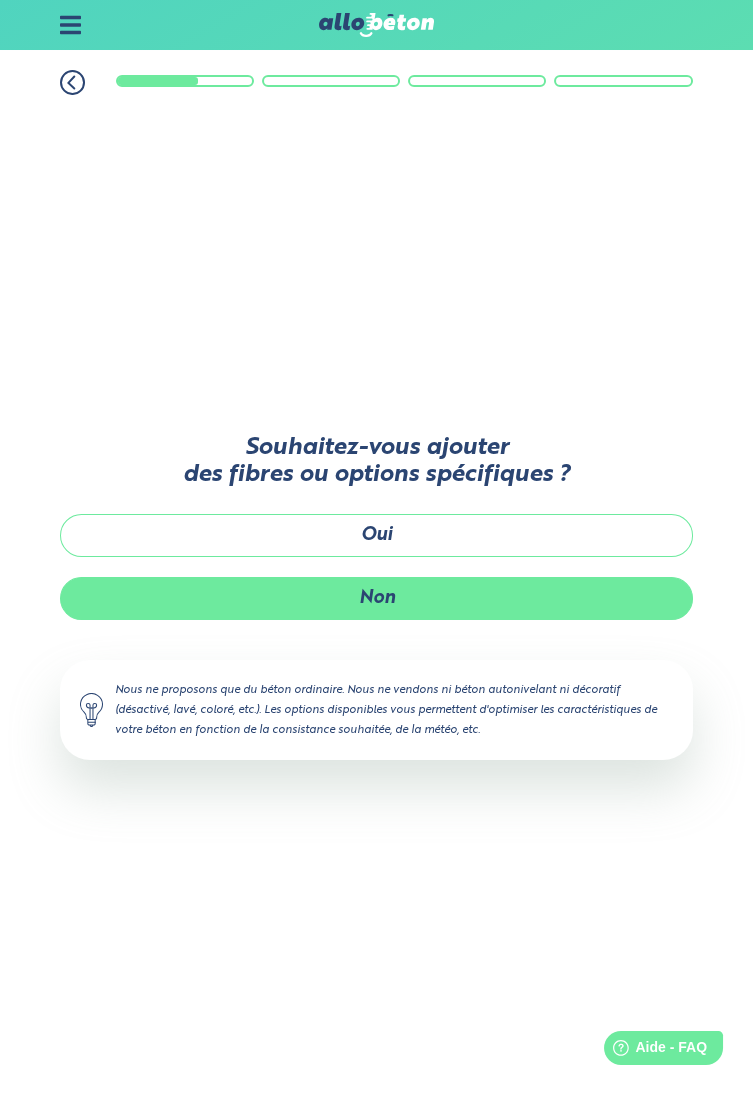 click on "Non" at bounding box center (376, 598) 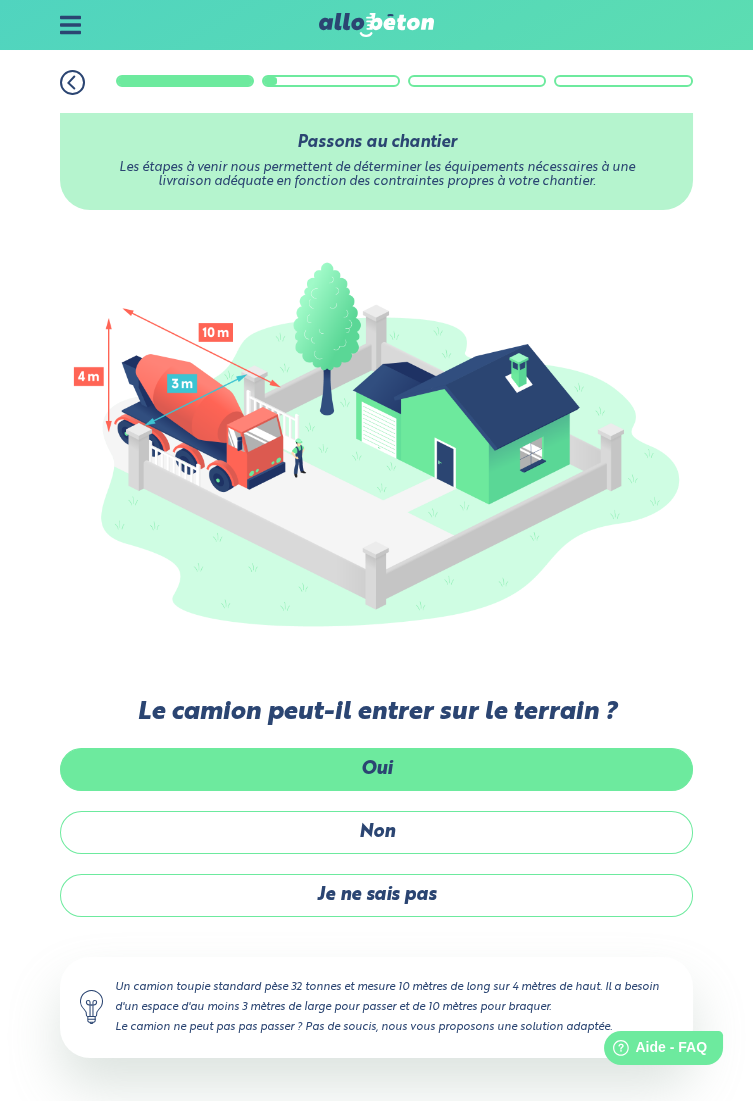 click on "Oui" at bounding box center [376, 769] 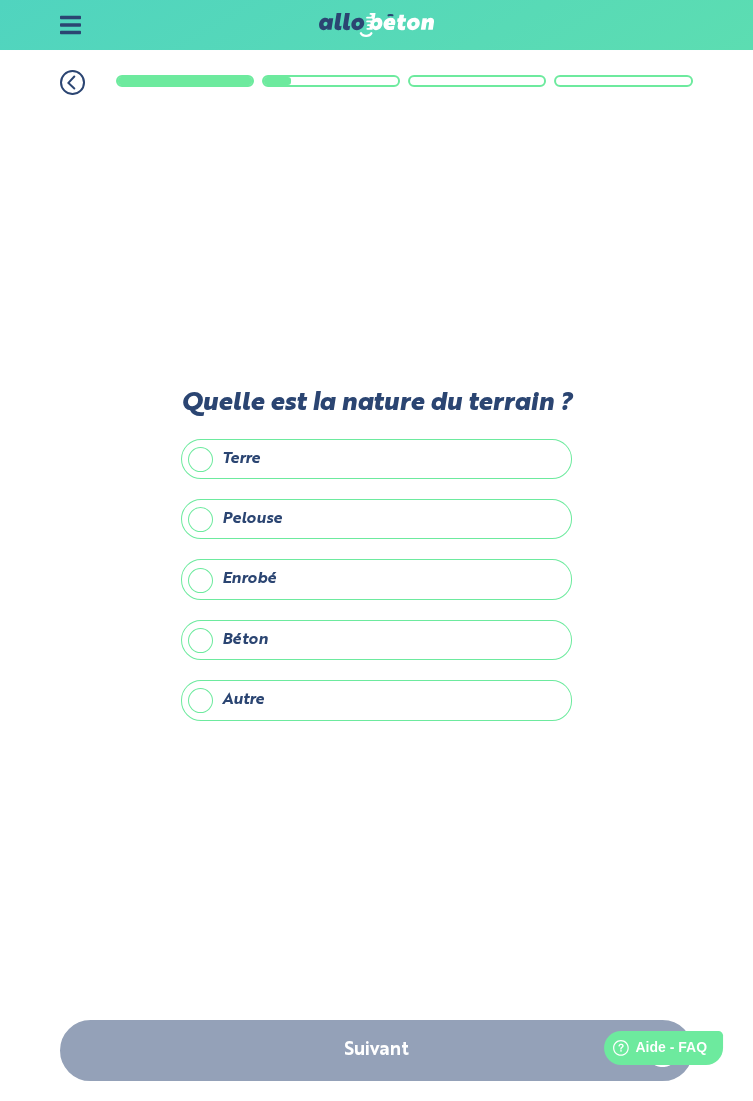 click on "Terre" at bounding box center (376, 459) 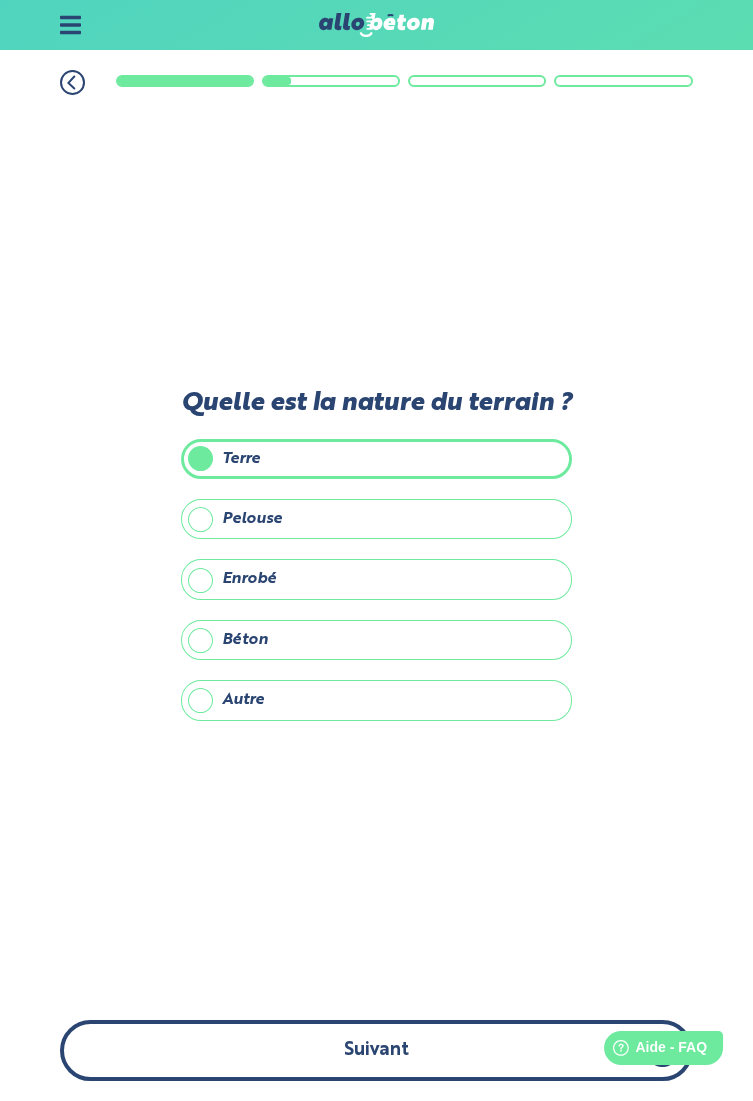 click on "Suivant" at bounding box center (376, 1050) 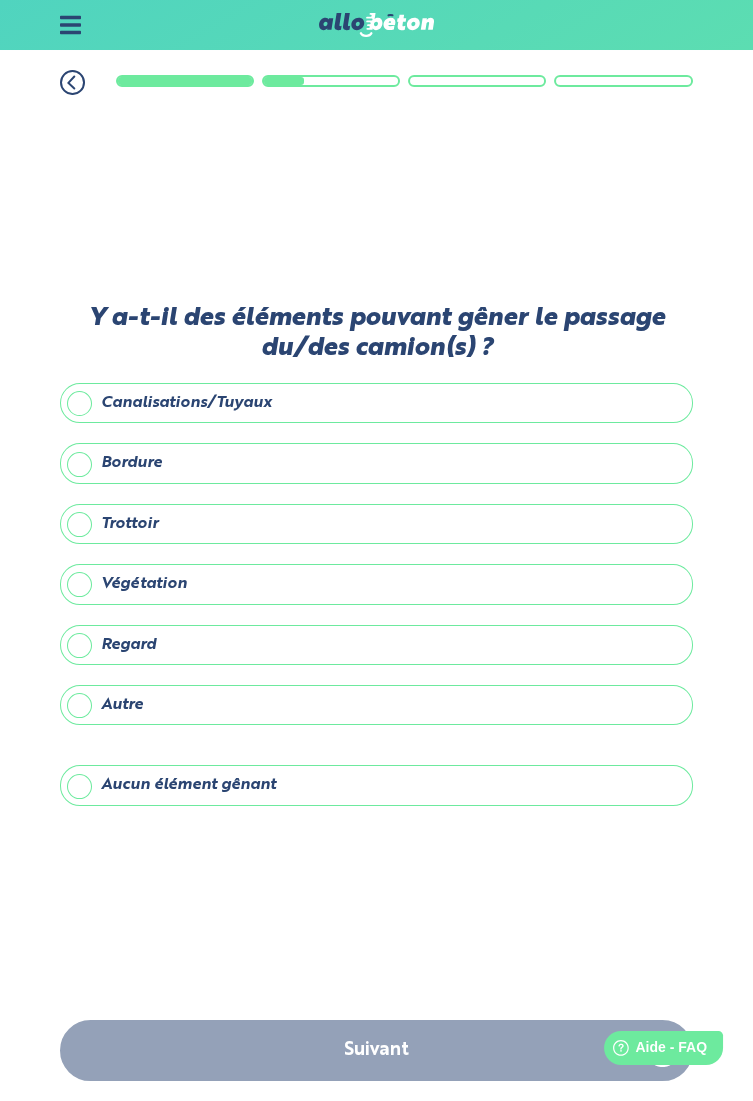 click on "Aucun élément gênant" at bounding box center (376, 785) 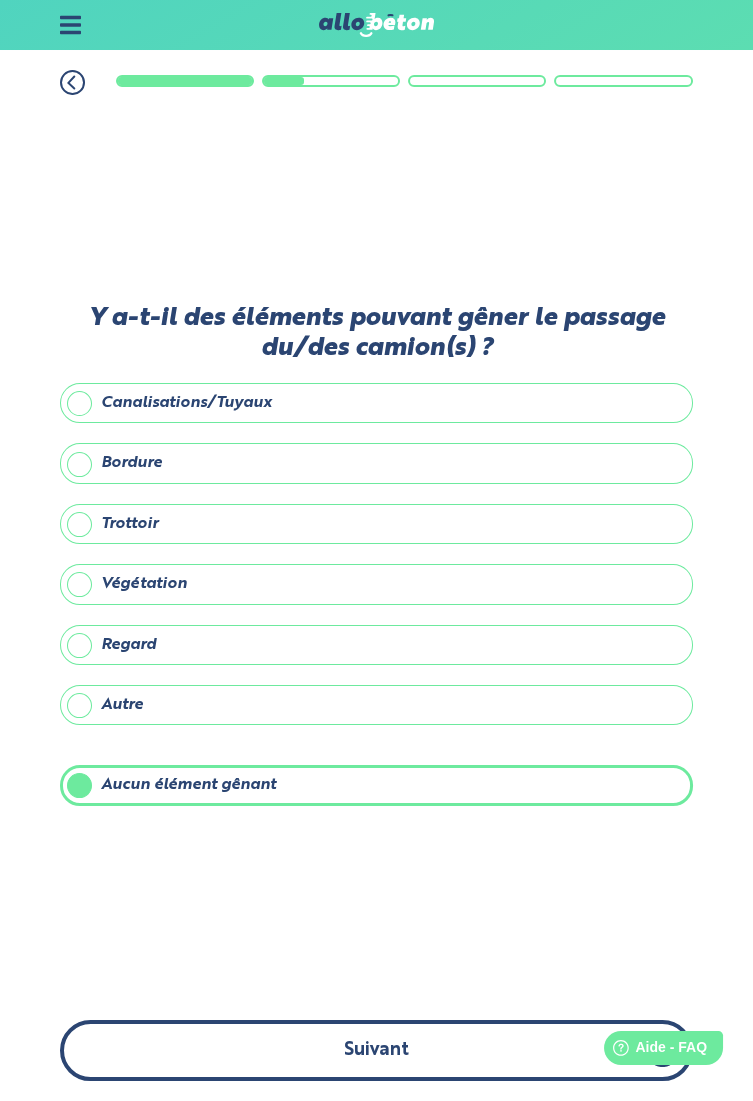 click on "Suivant" at bounding box center [376, 1050] 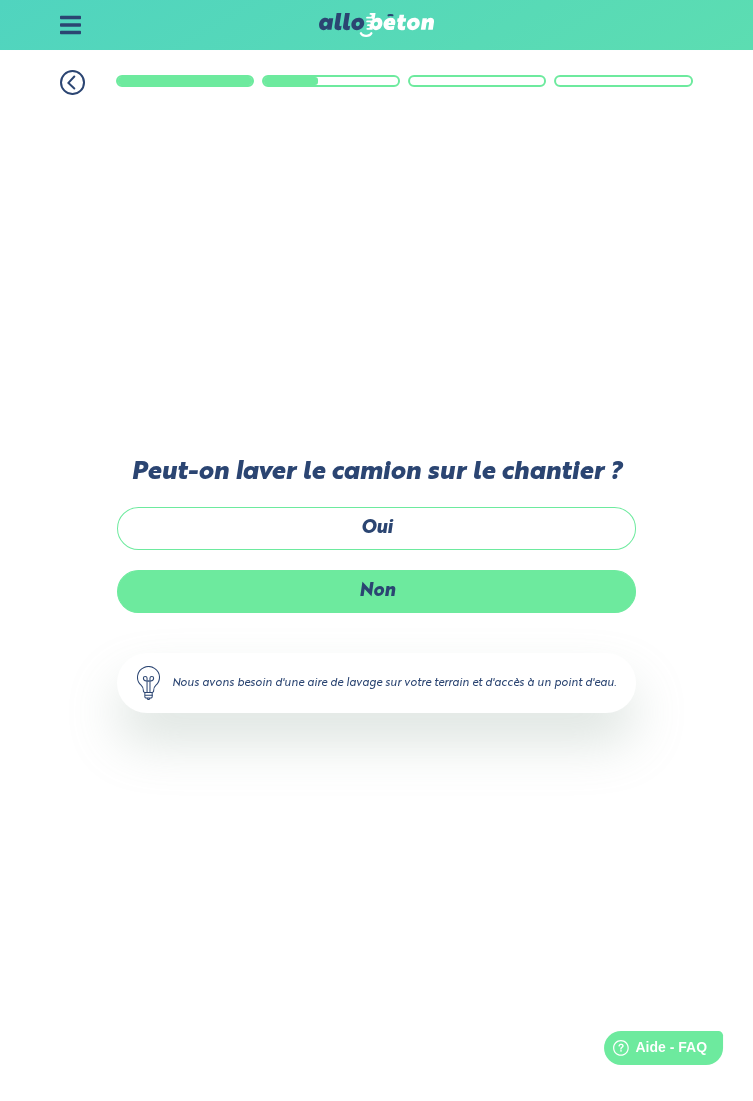 click on "Non" at bounding box center (376, 591) 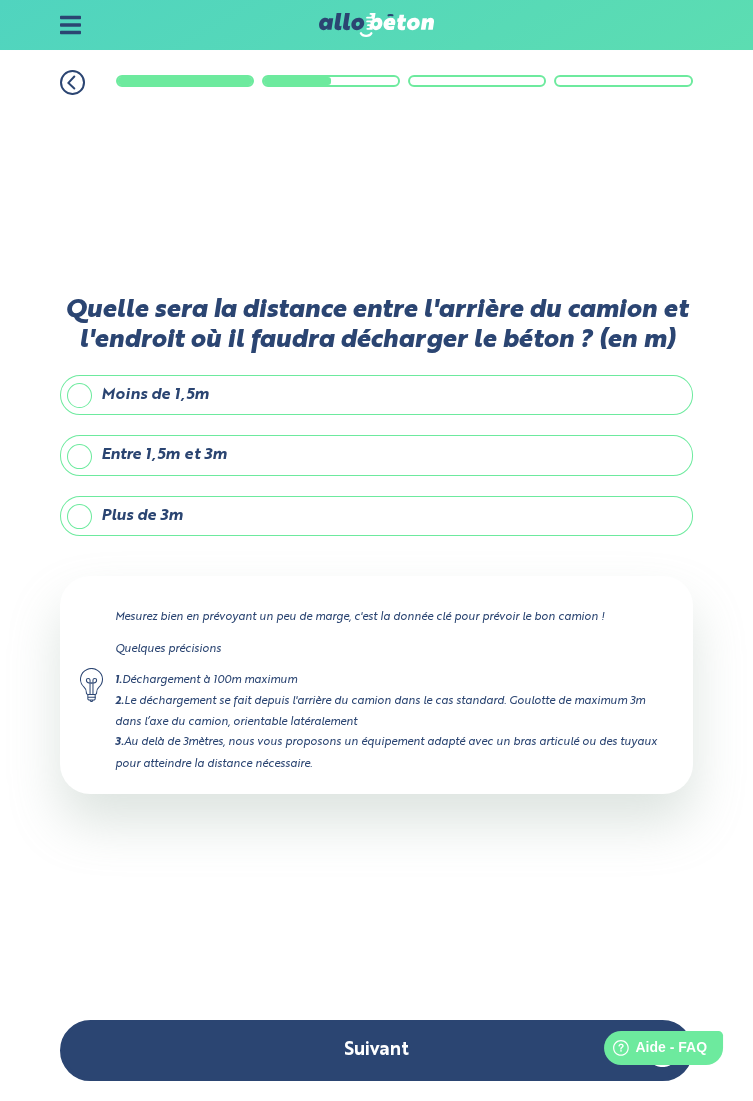 click on "Moins de 1,5m" at bounding box center [376, 395] 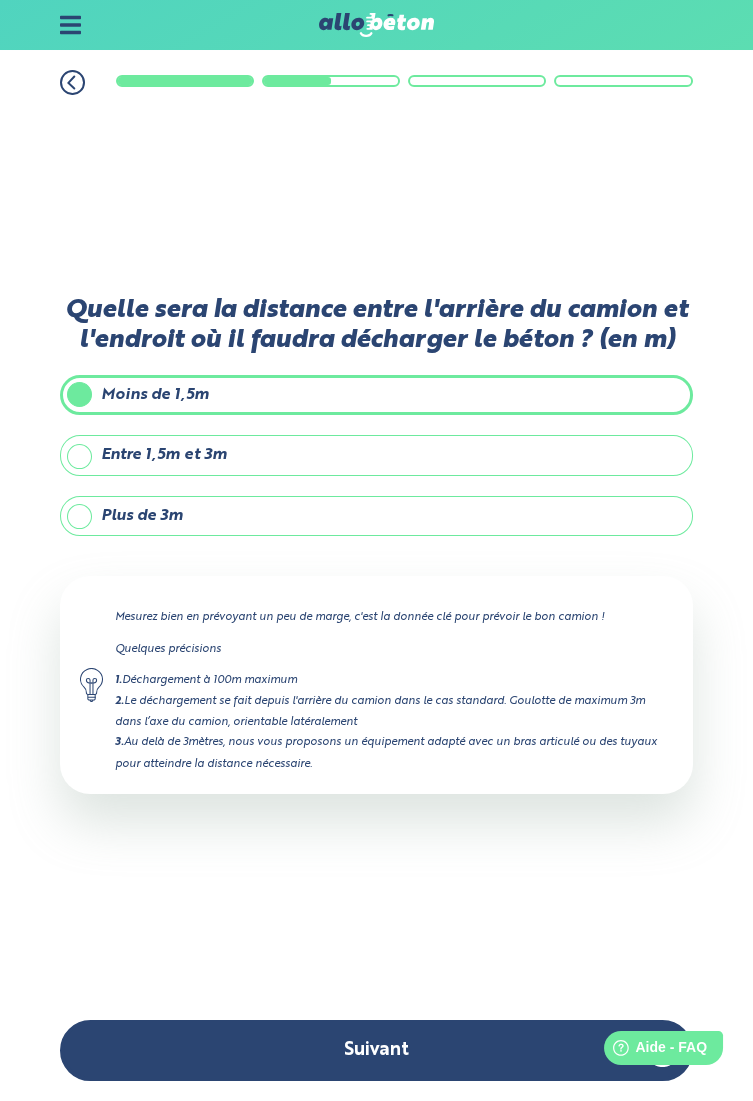 click on "Plus de 3m" at bounding box center (376, 516) 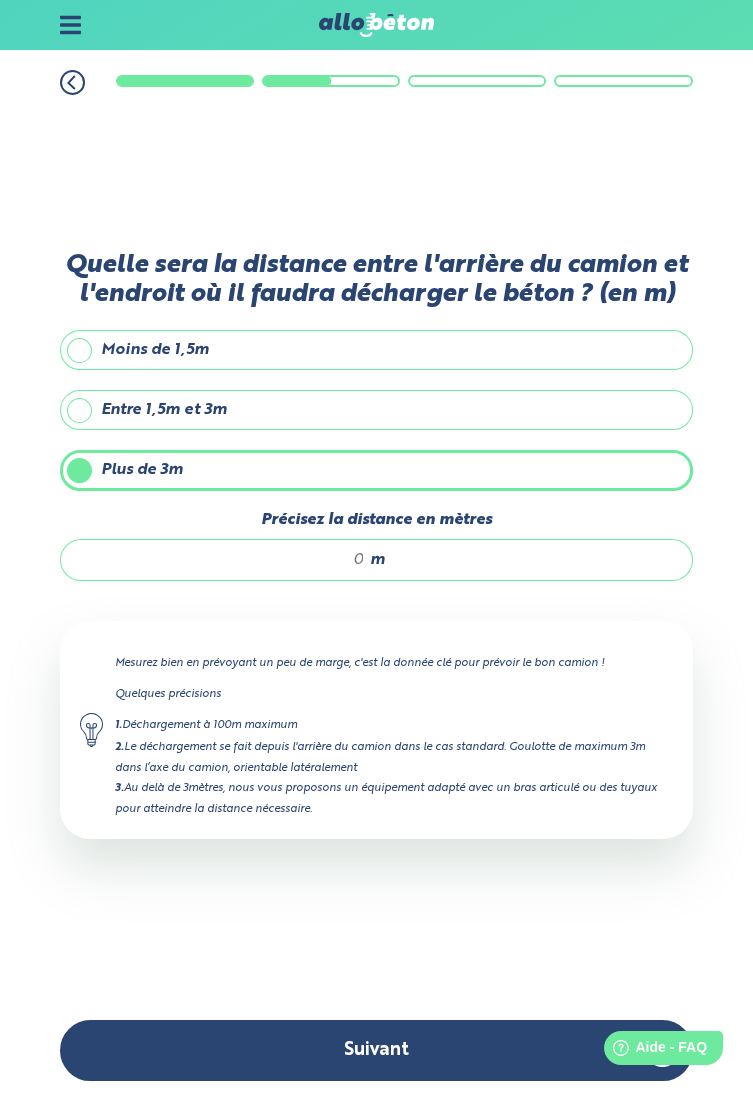 click on "Précisez la distance en mètres" at bounding box center (222, 560) 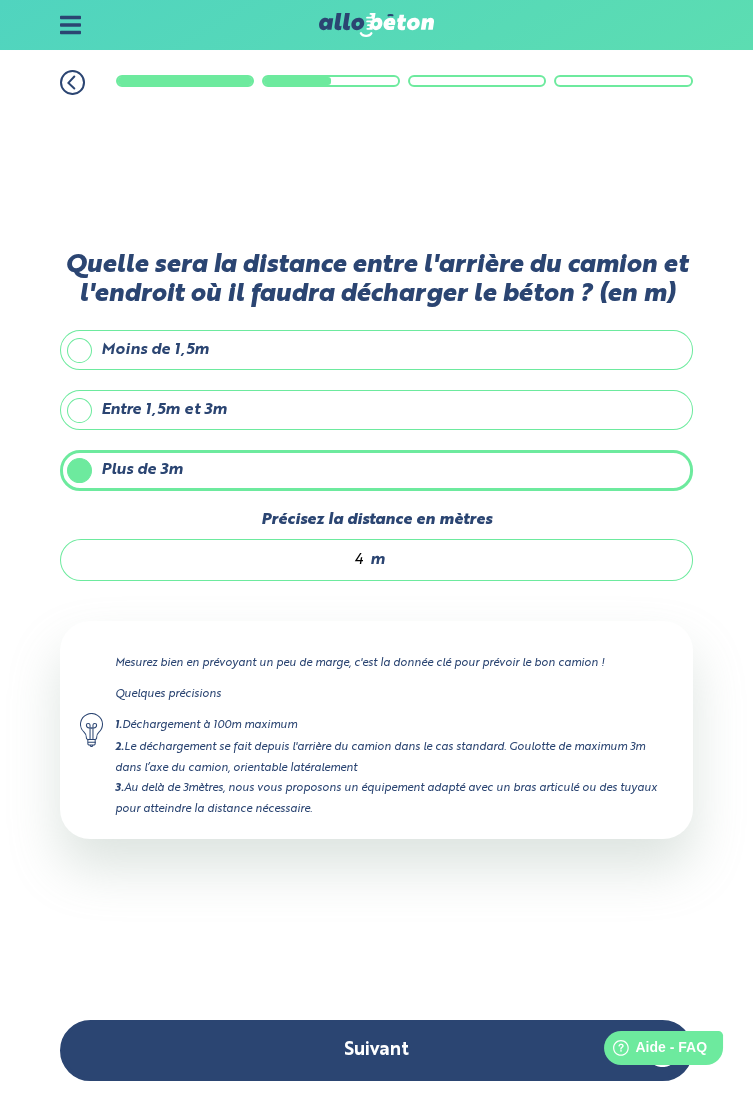 type on "4" 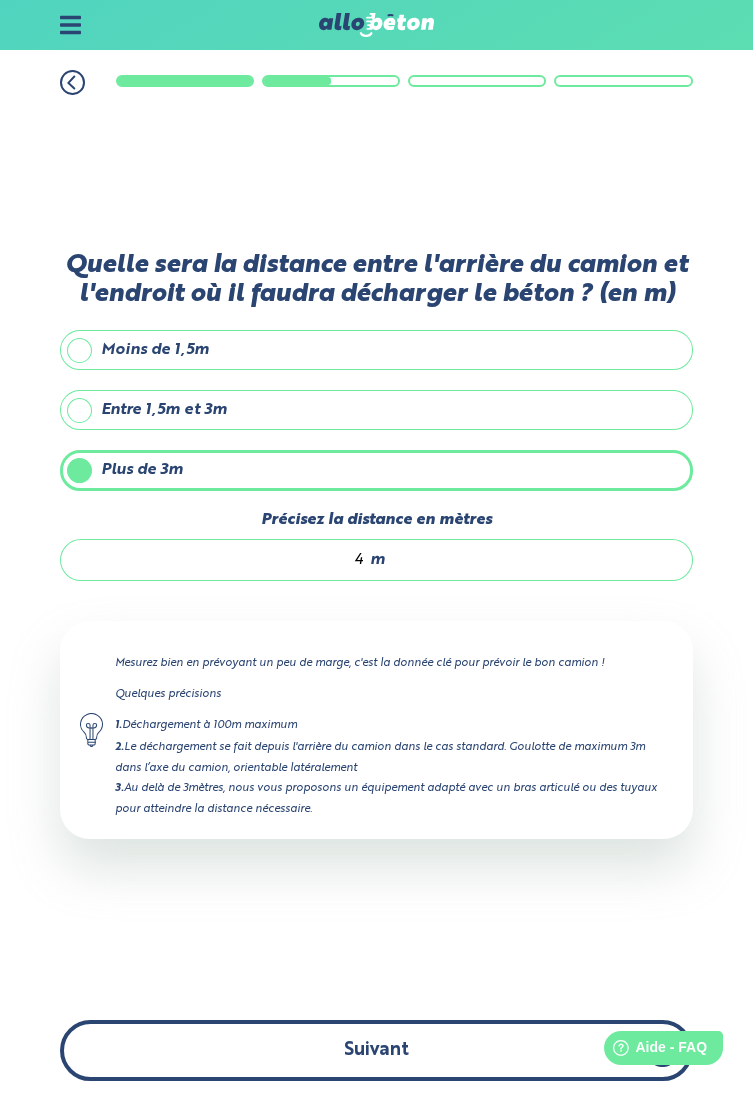 click on "Suivant" at bounding box center [376, 1050] 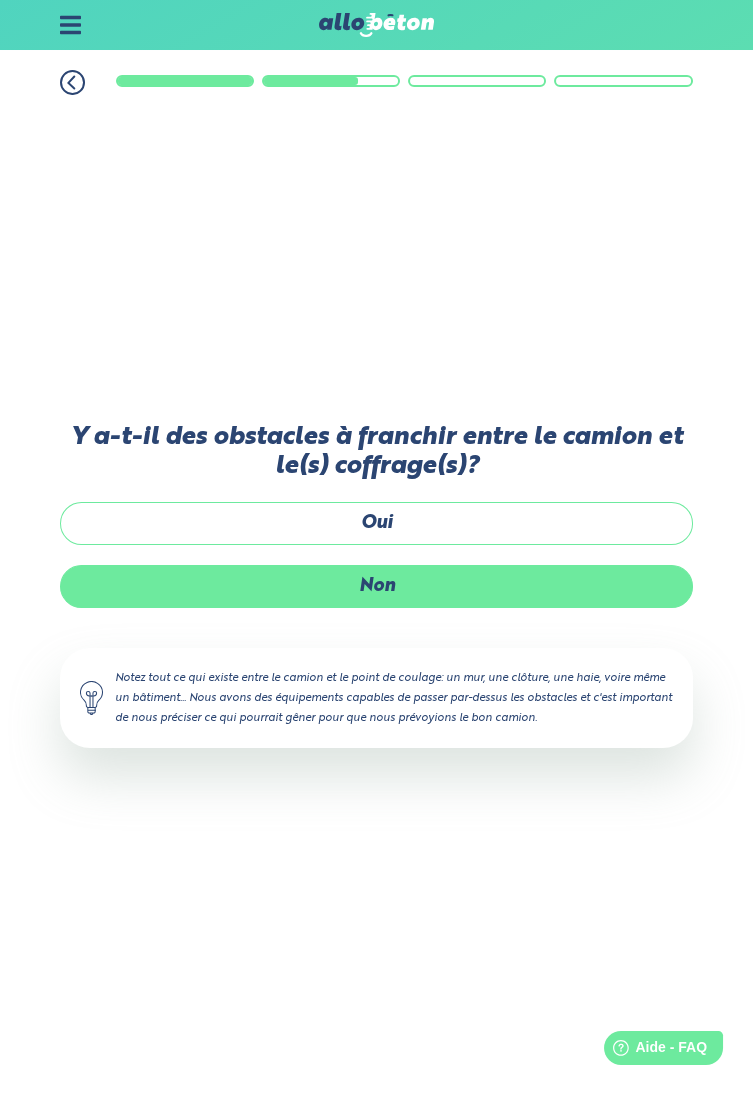click on "Non" at bounding box center (376, 586) 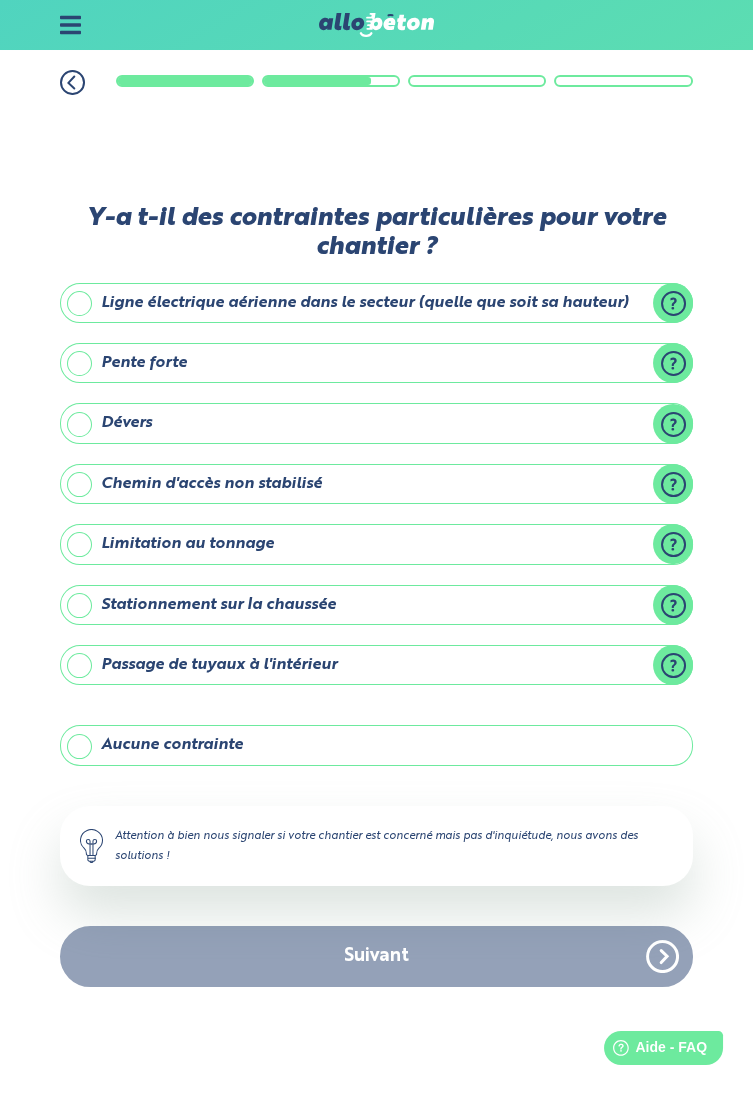 click on "Aucune contrainte" at bounding box center (376, 745) 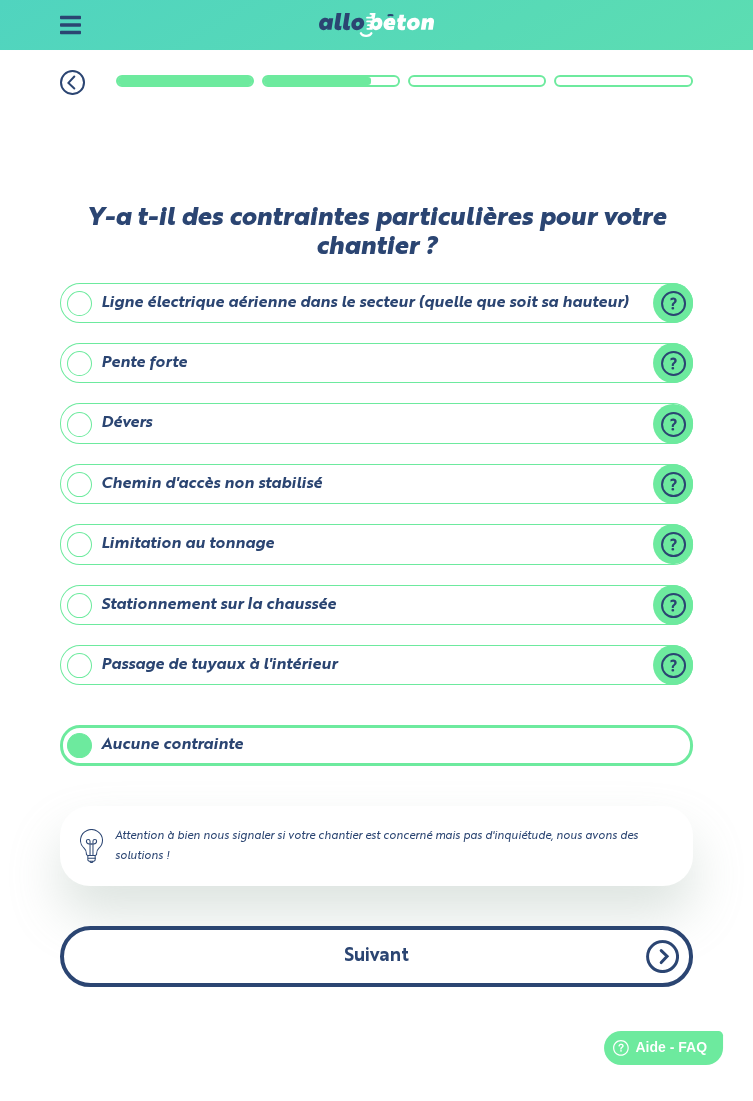 click on "Suivant" at bounding box center (376, 956) 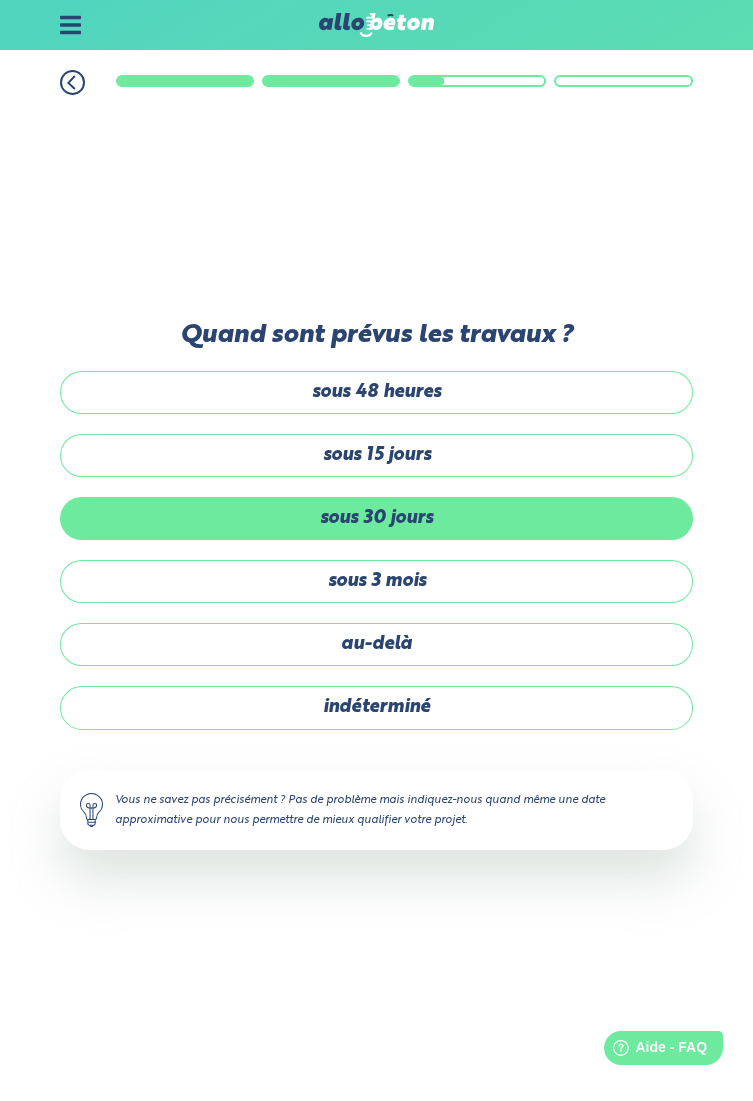 click on "sous 30 jours" at bounding box center [376, 518] 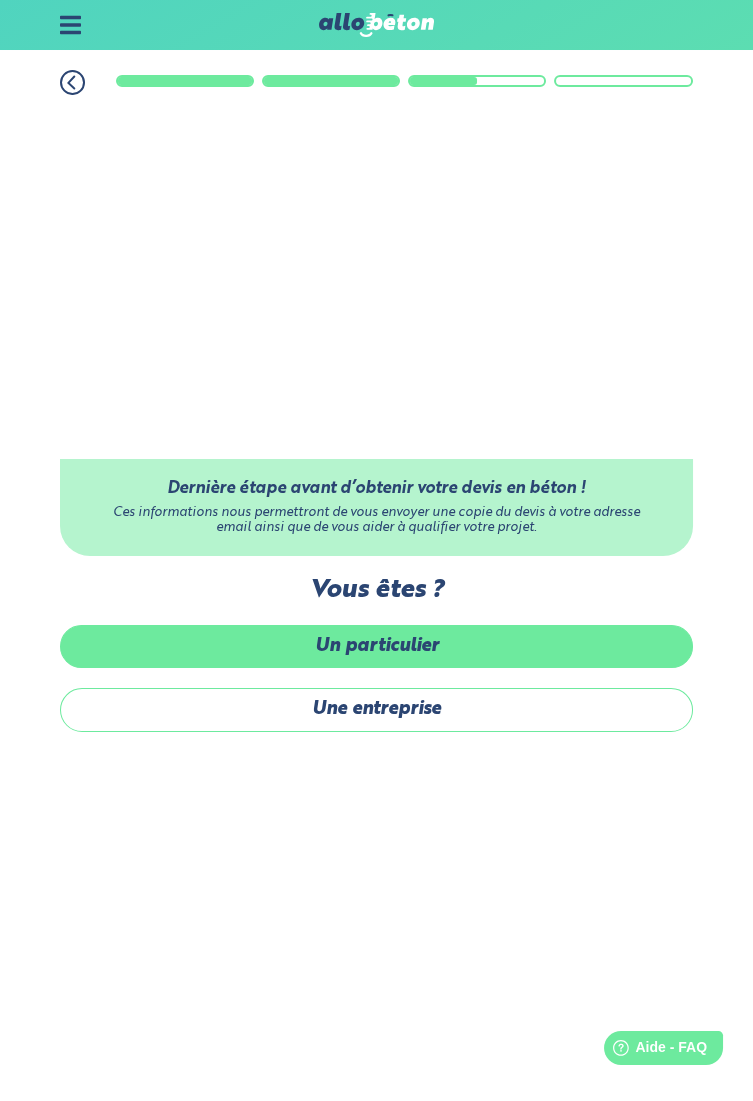click on "Un particulier" at bounding box center [376, 646] 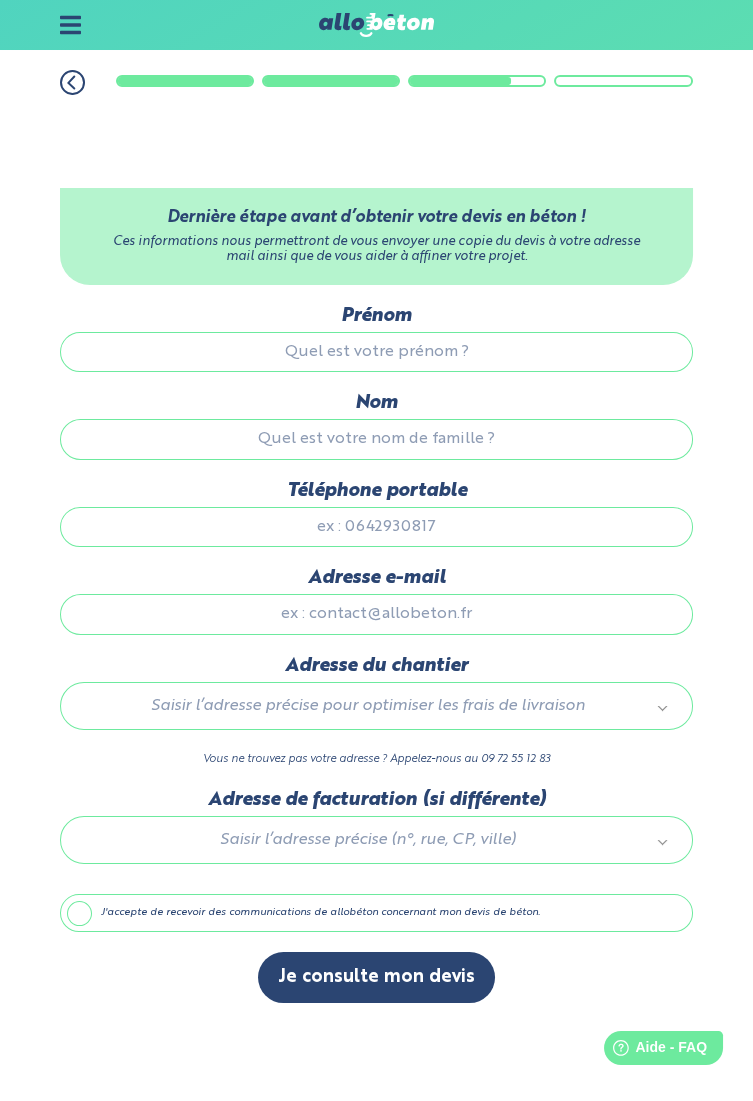 click on "Prénom" at bounding box center (376, 352) 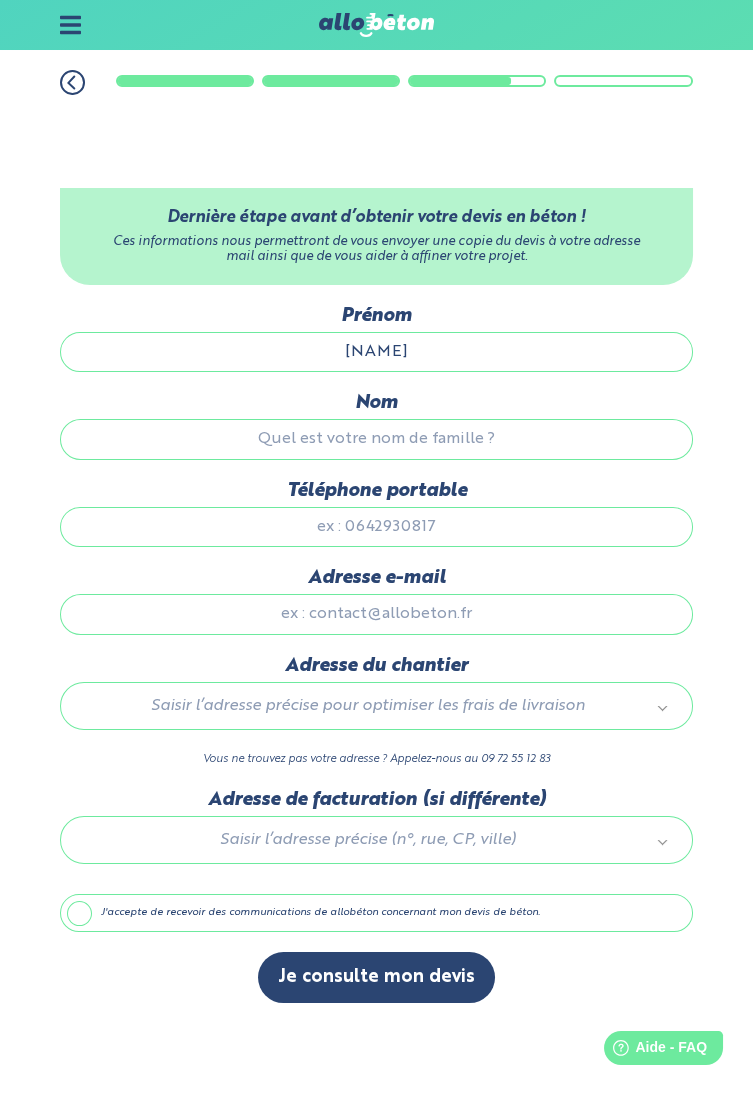 type on "[NAME]" 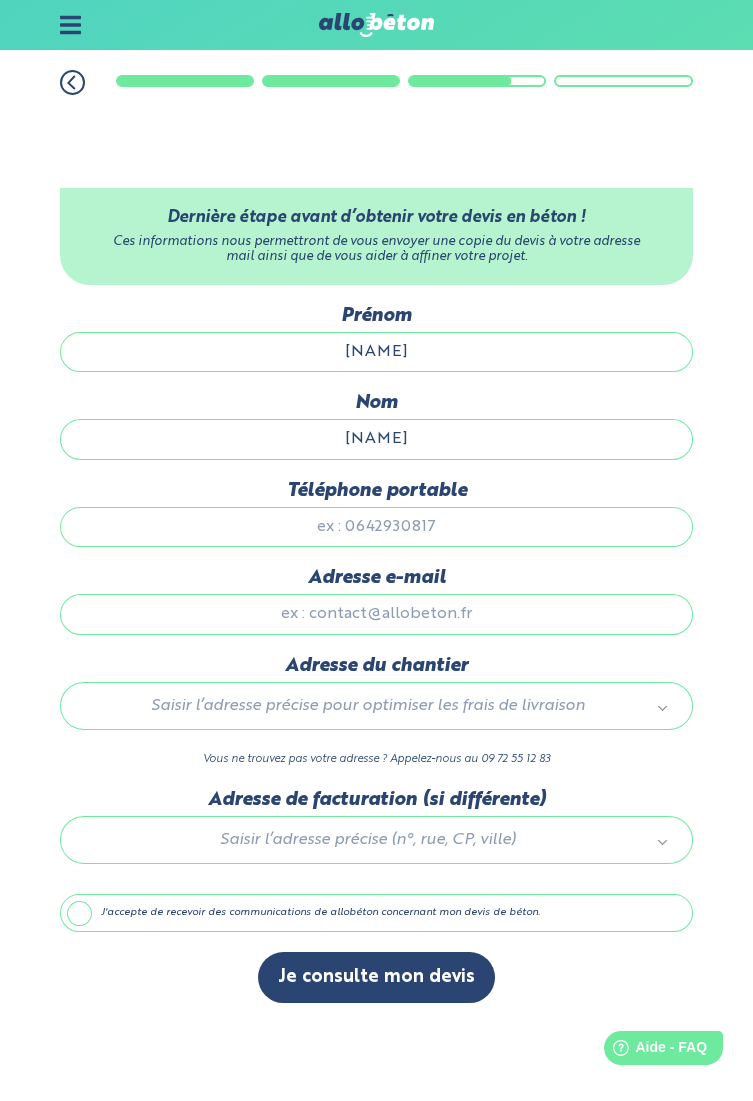type on "[PHONE]" 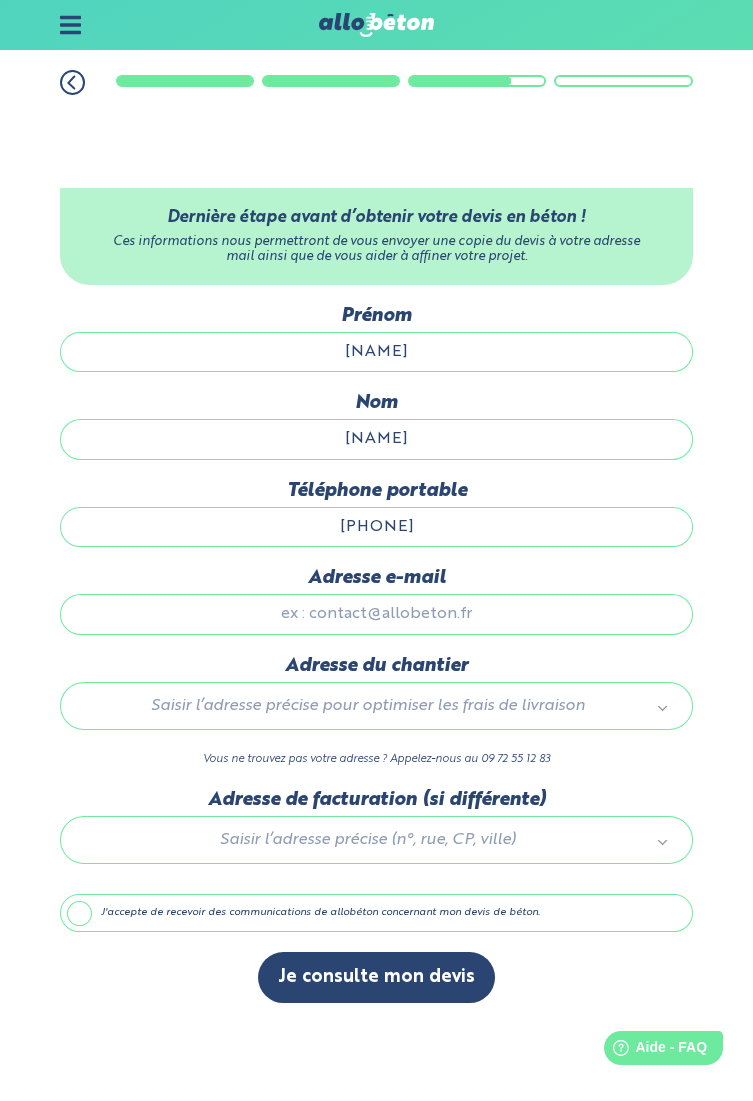 type on "[EMAIL]" 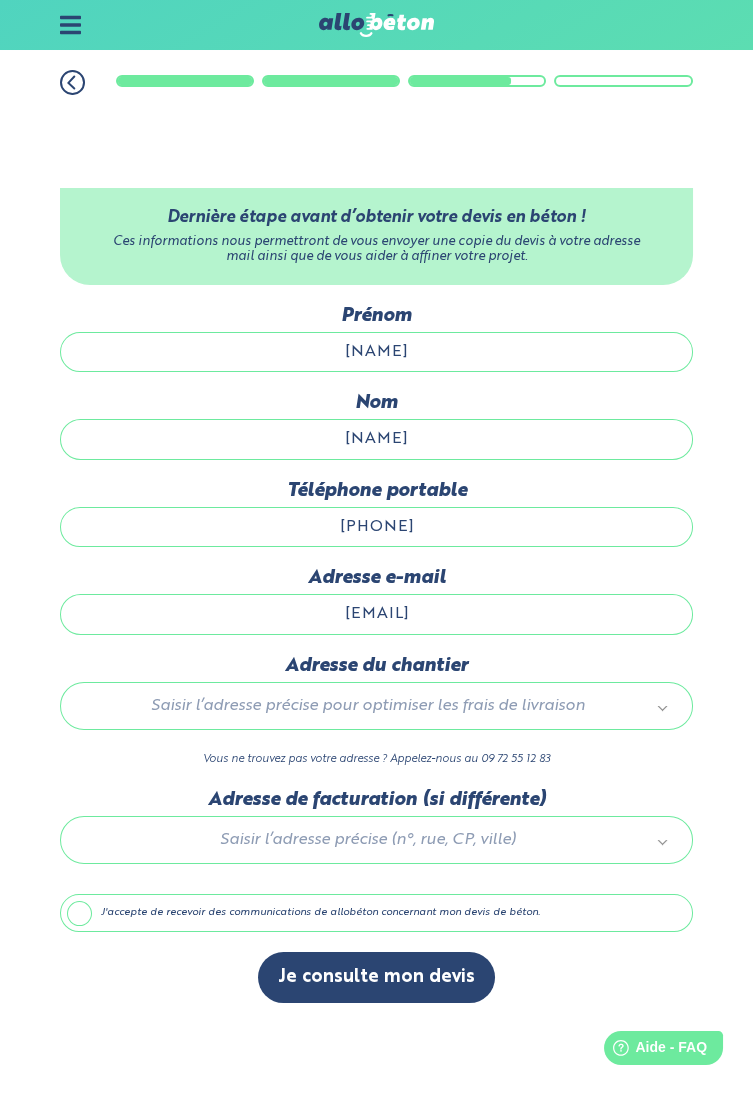 type 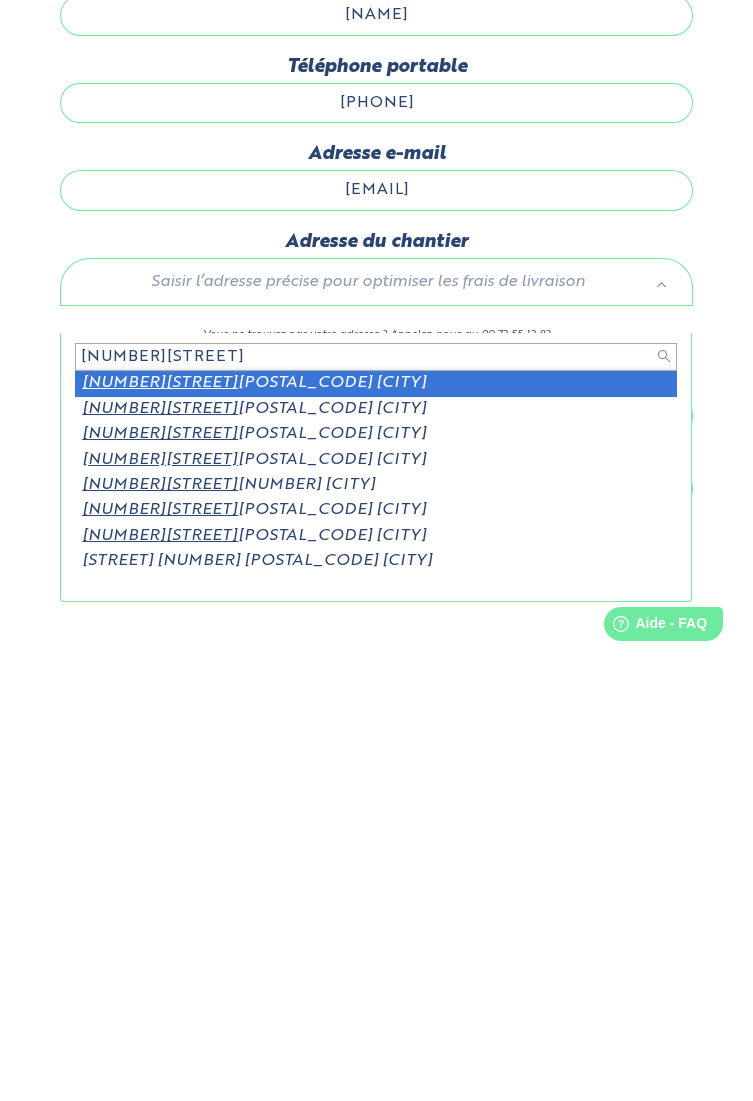 scroll, scrollTop: 64, scrollLeft: 0, axis: vertical 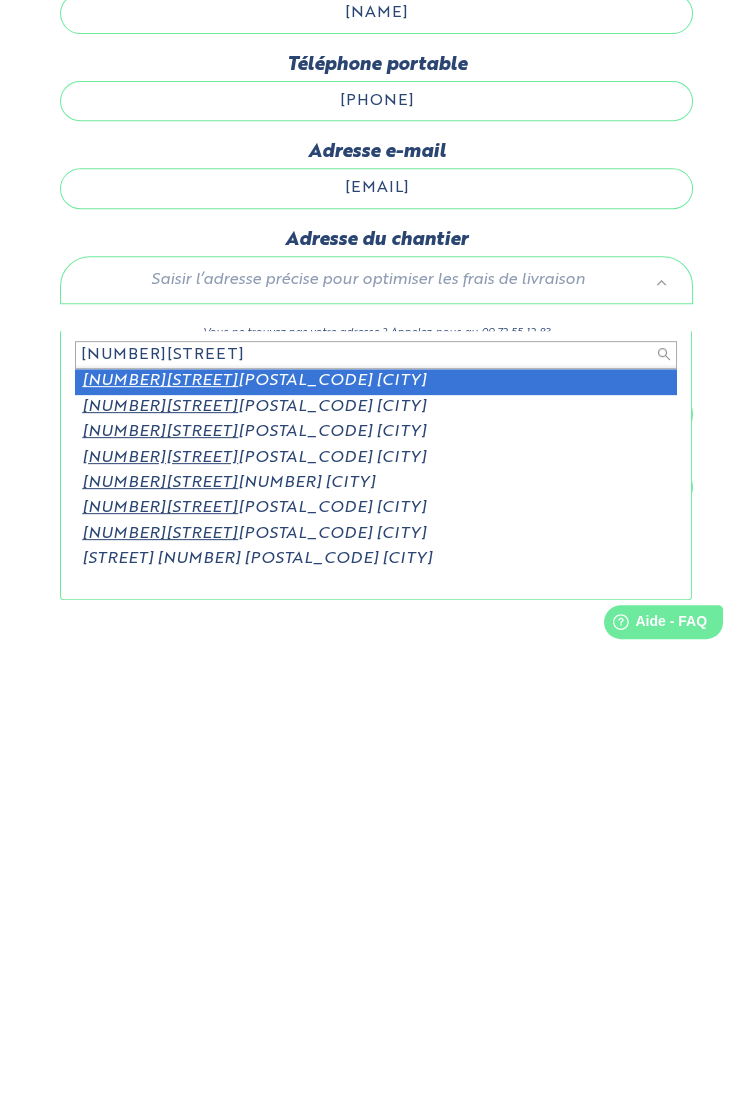 click on "[NUMBER][STREET]" at bounding box center [376, 781] 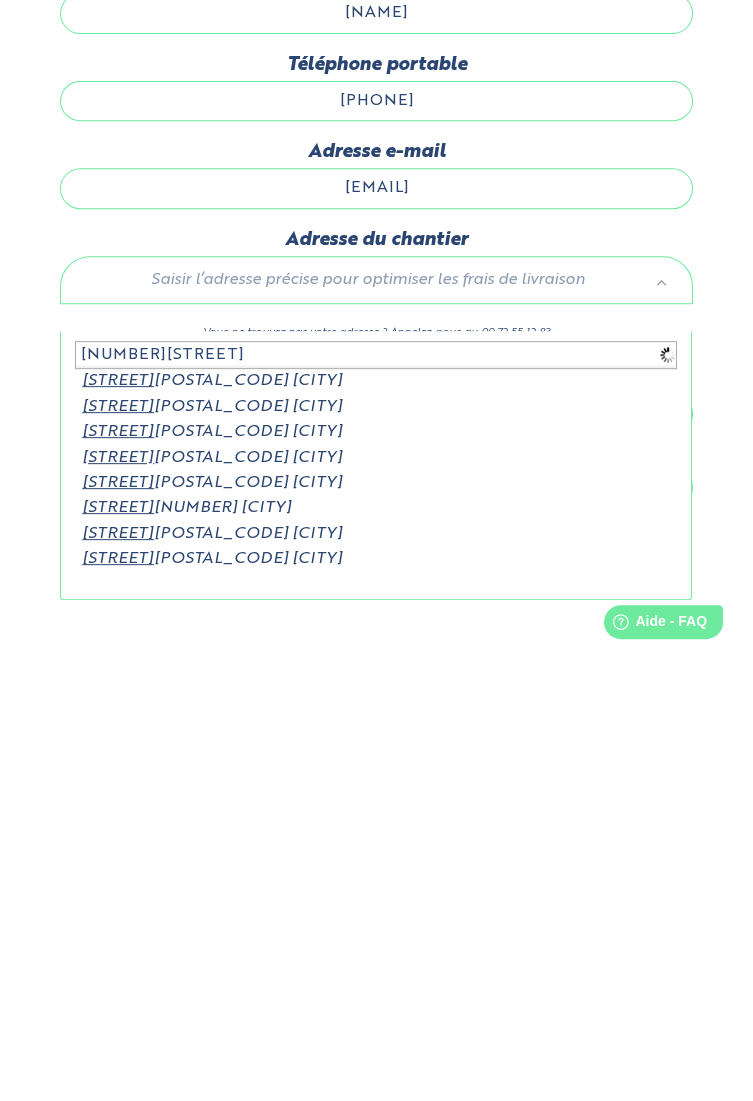 click on "[NUMBER][STREET]" at bounding box center (376, 781) 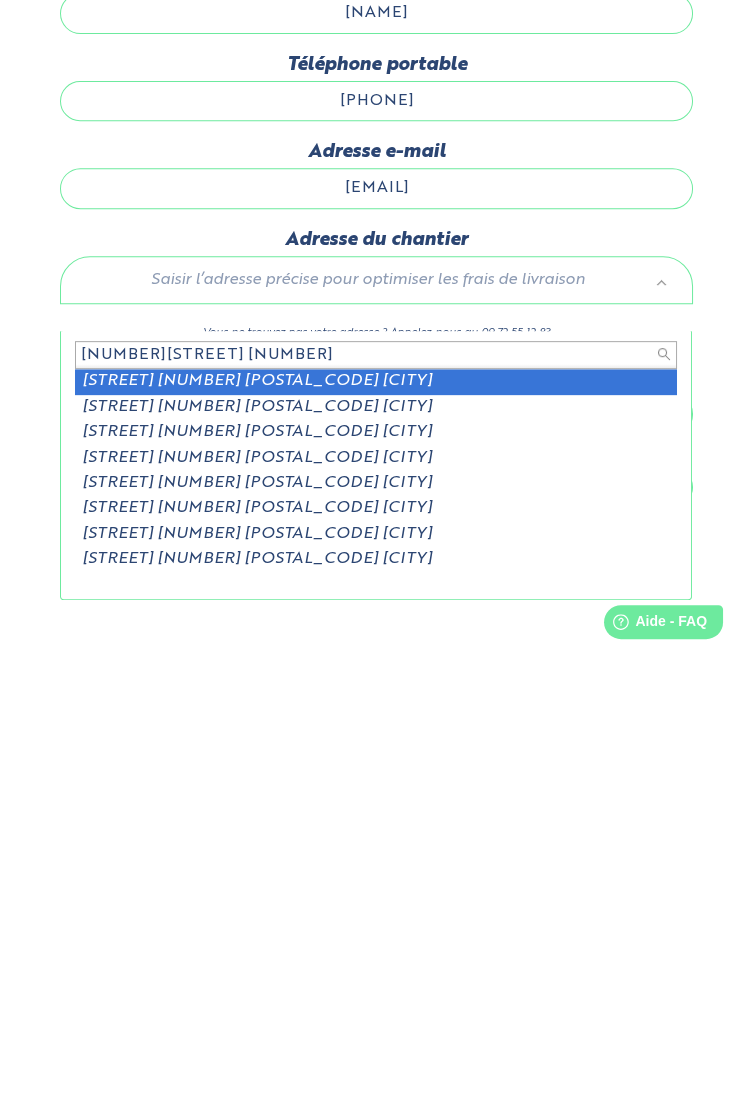 type on "[NUMBER][STREET] [NUMBER] [POSTAL_CODE]" 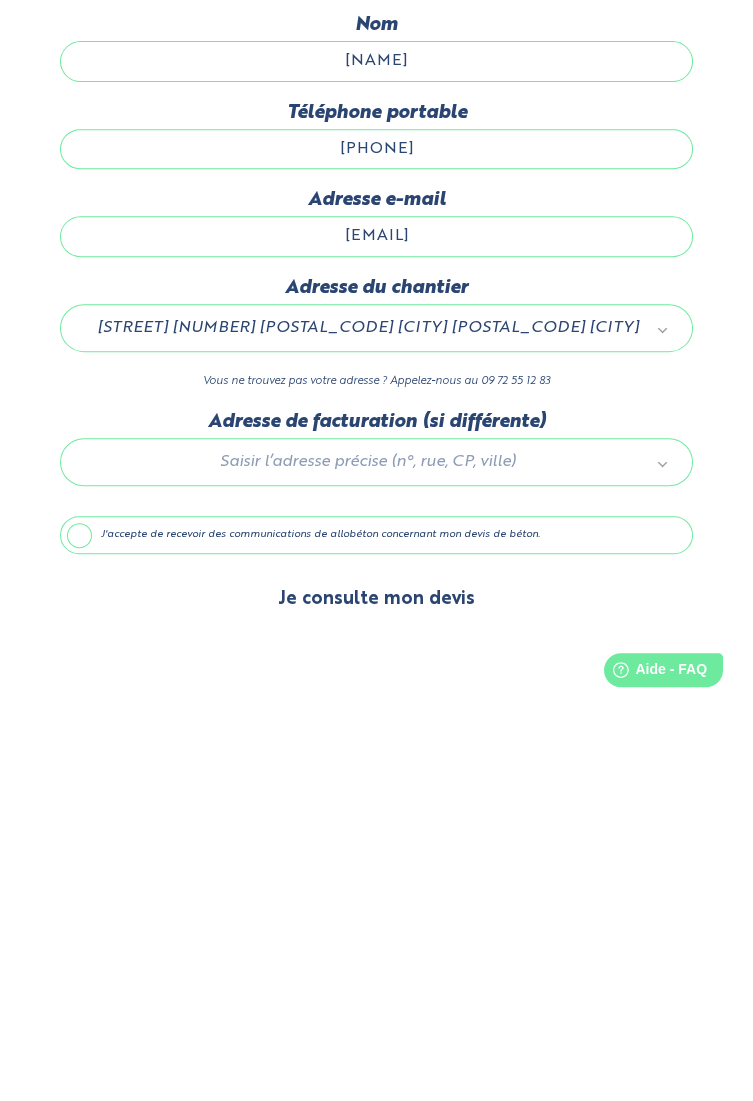 click on "Je consulte mon devis" at bounding box center (376, 977) 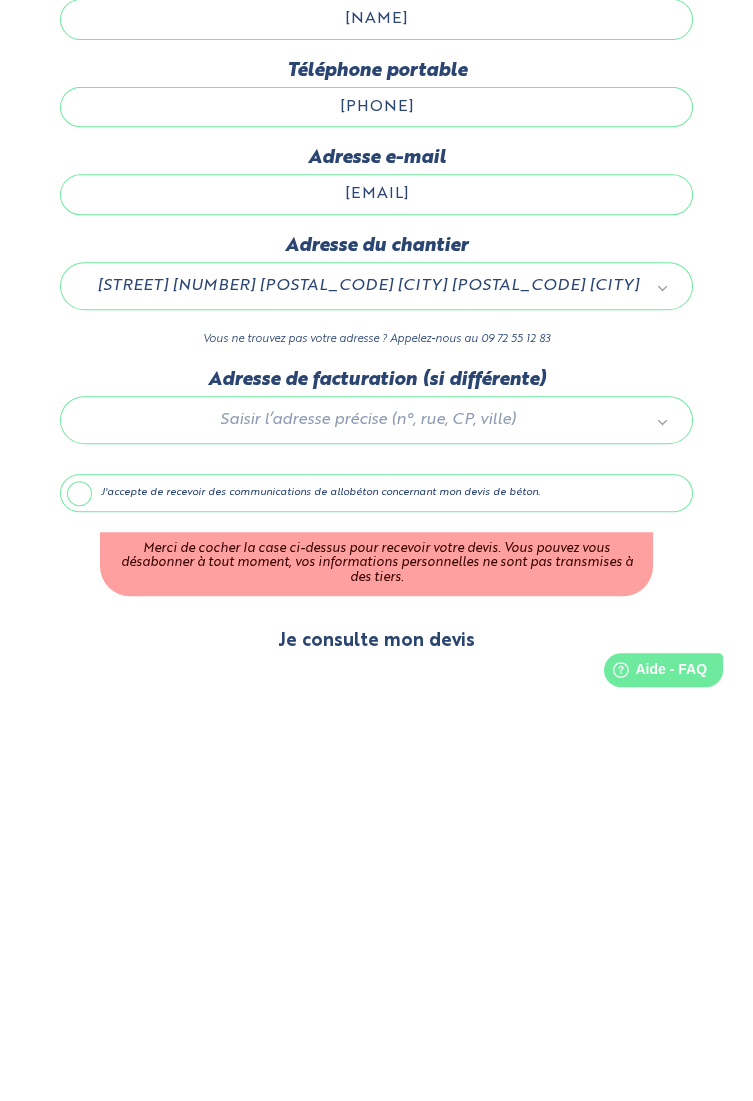 scroll, scrollTop: 21, scrollLeft: 0, axis: vertical 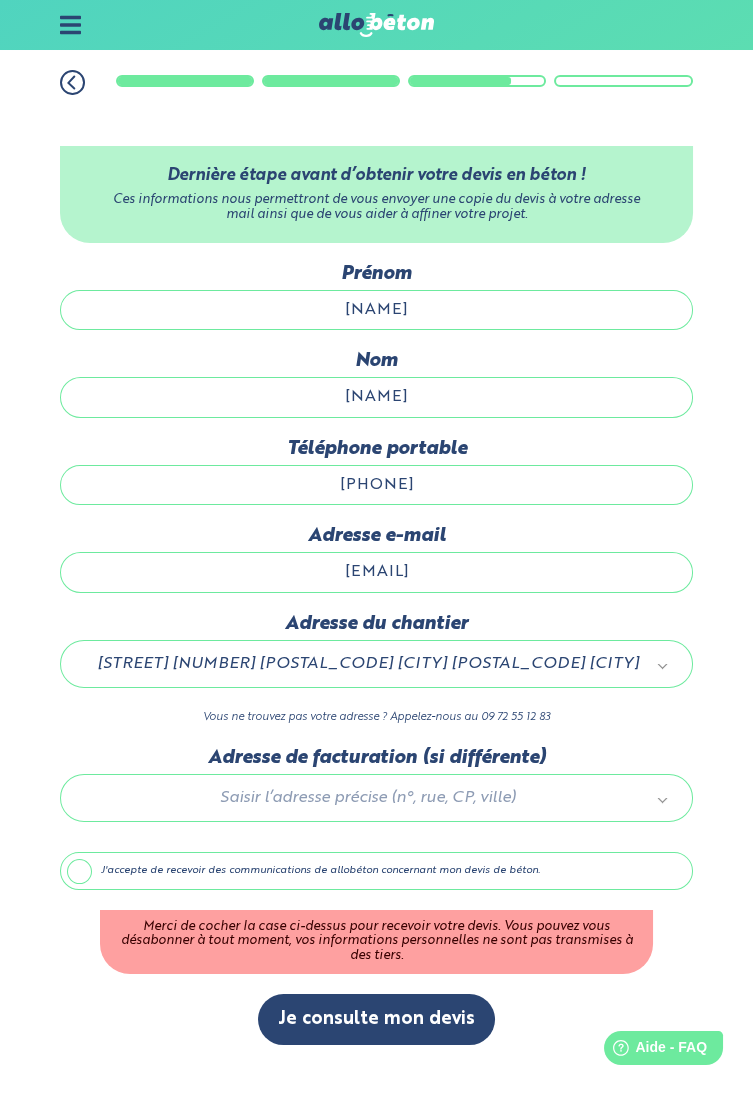 click on "J'accepte de recevoir des communications de allobéton concernant mon devis de béton." at bounding box center (376, 871) 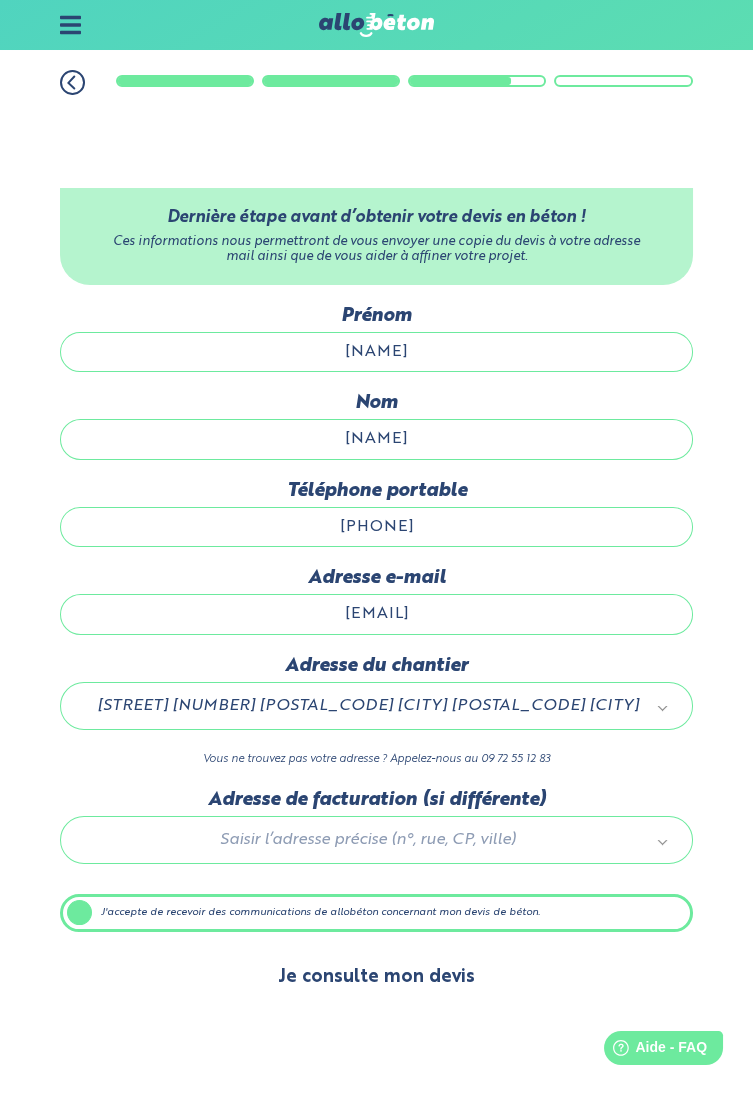 click on "Je consulte mon devis" at bounding box center (376, 977) 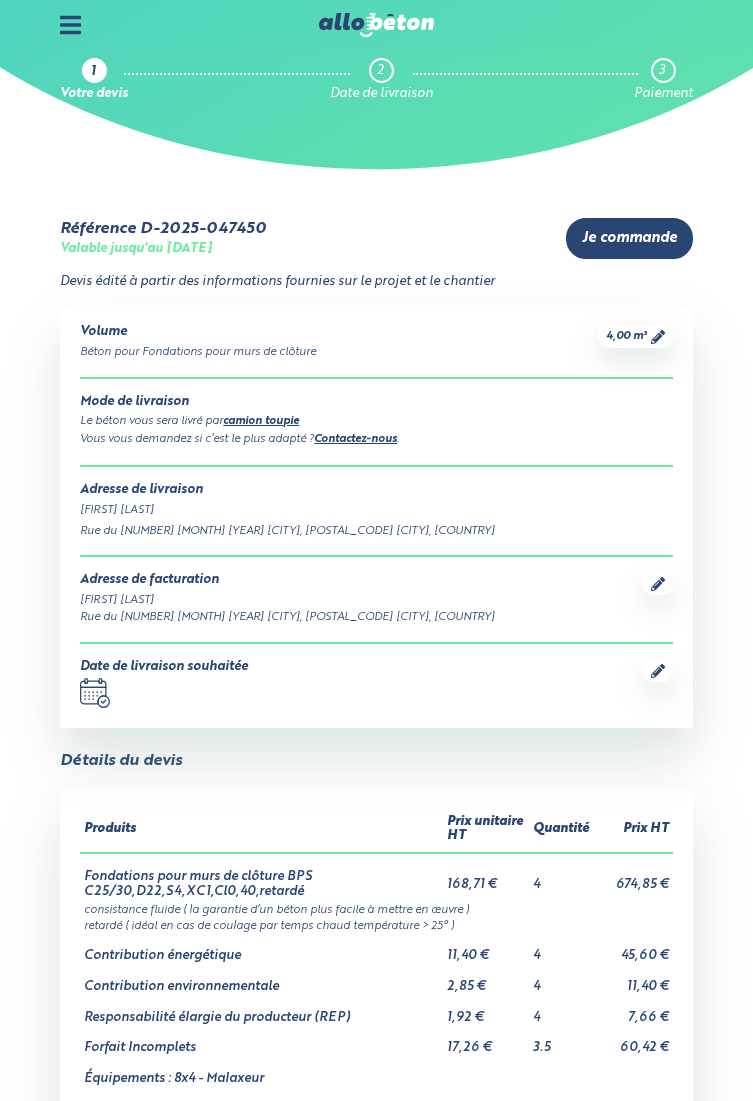 scroll, scrollTop: 0, scrollLeft: 0, axis: both 